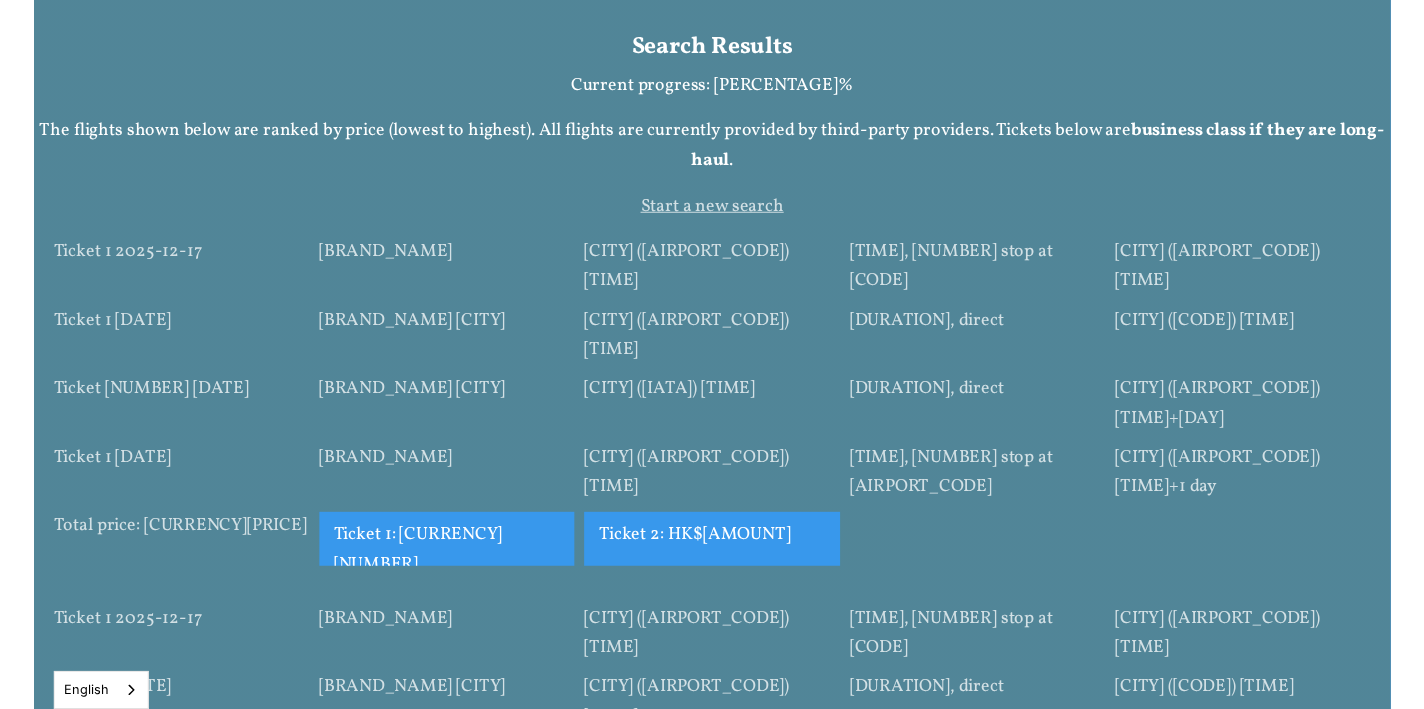 scroll, scrollTop: 985, scrollLeft: 0, axis: vertical 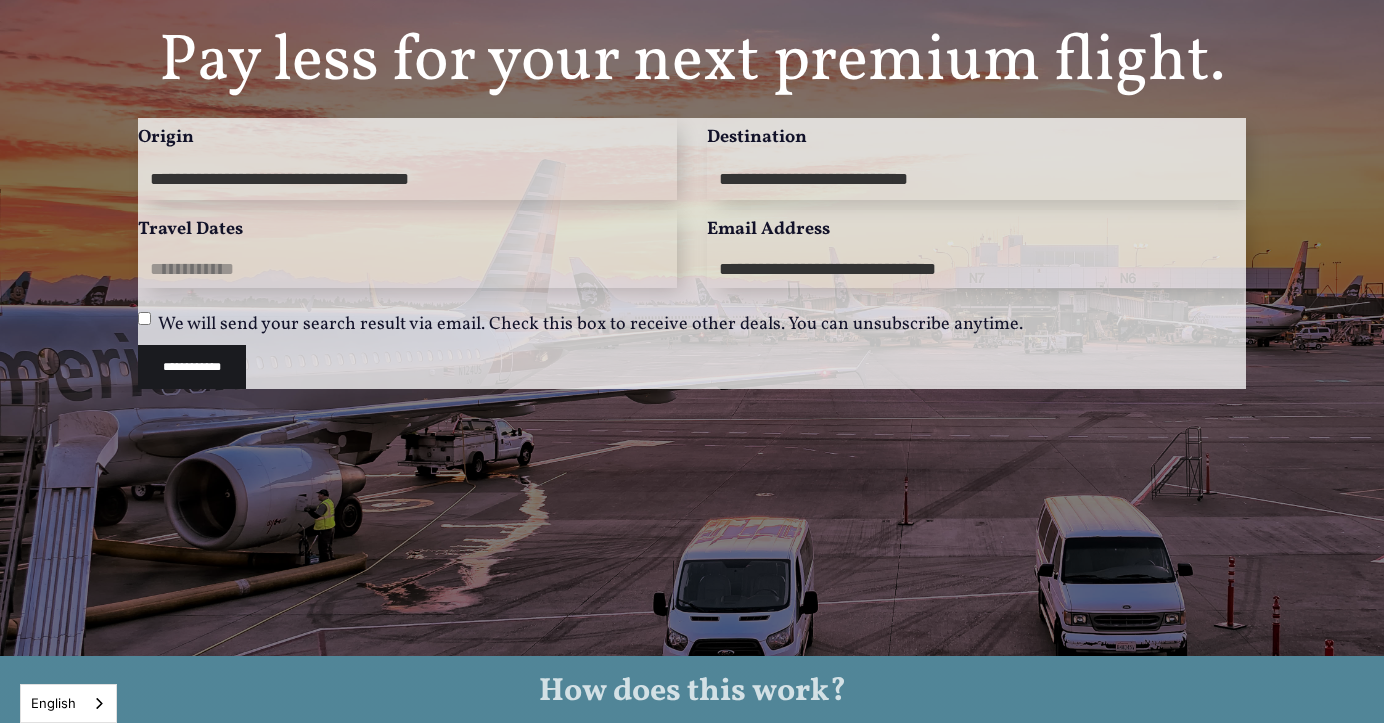 click on "Travel Dates" at bounding box center [407, 269] 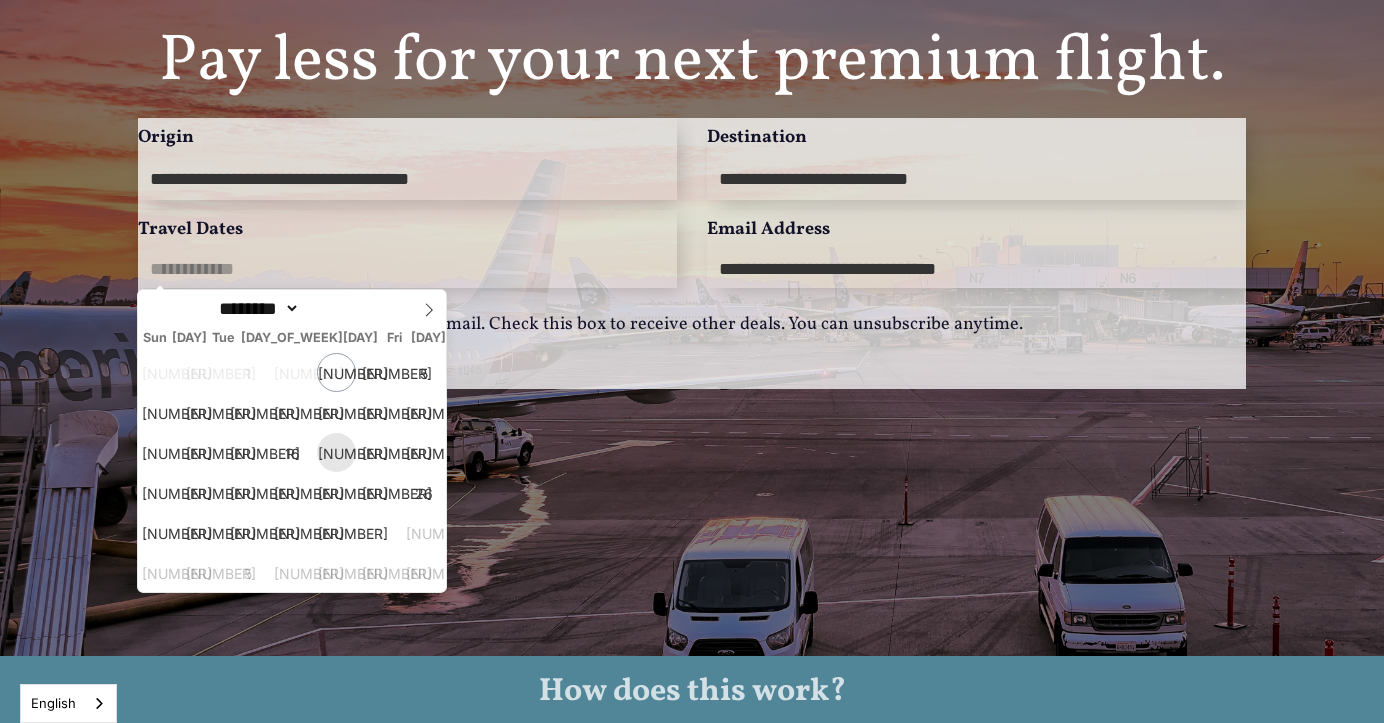 click on "[NUMBER]" at bounding box center (336, 452) 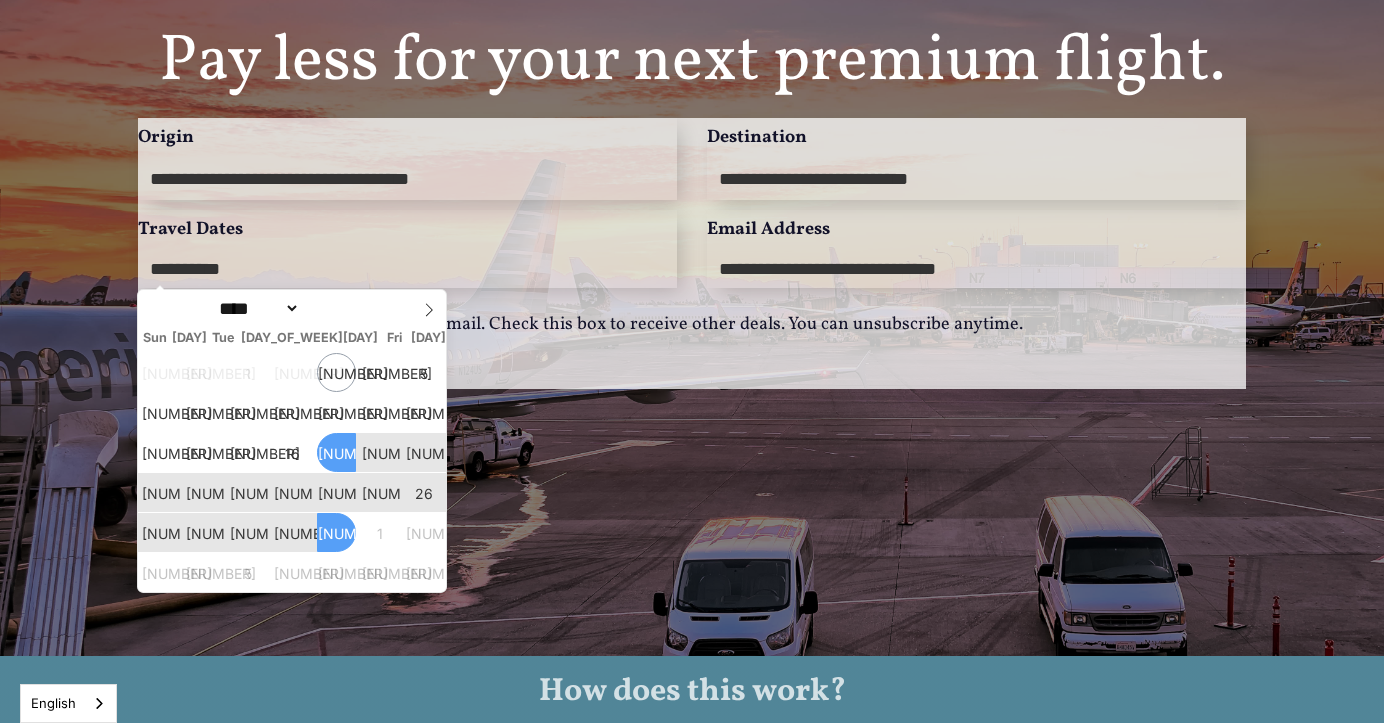 click on "[NUMBER]" at bounding box center (336, 532) 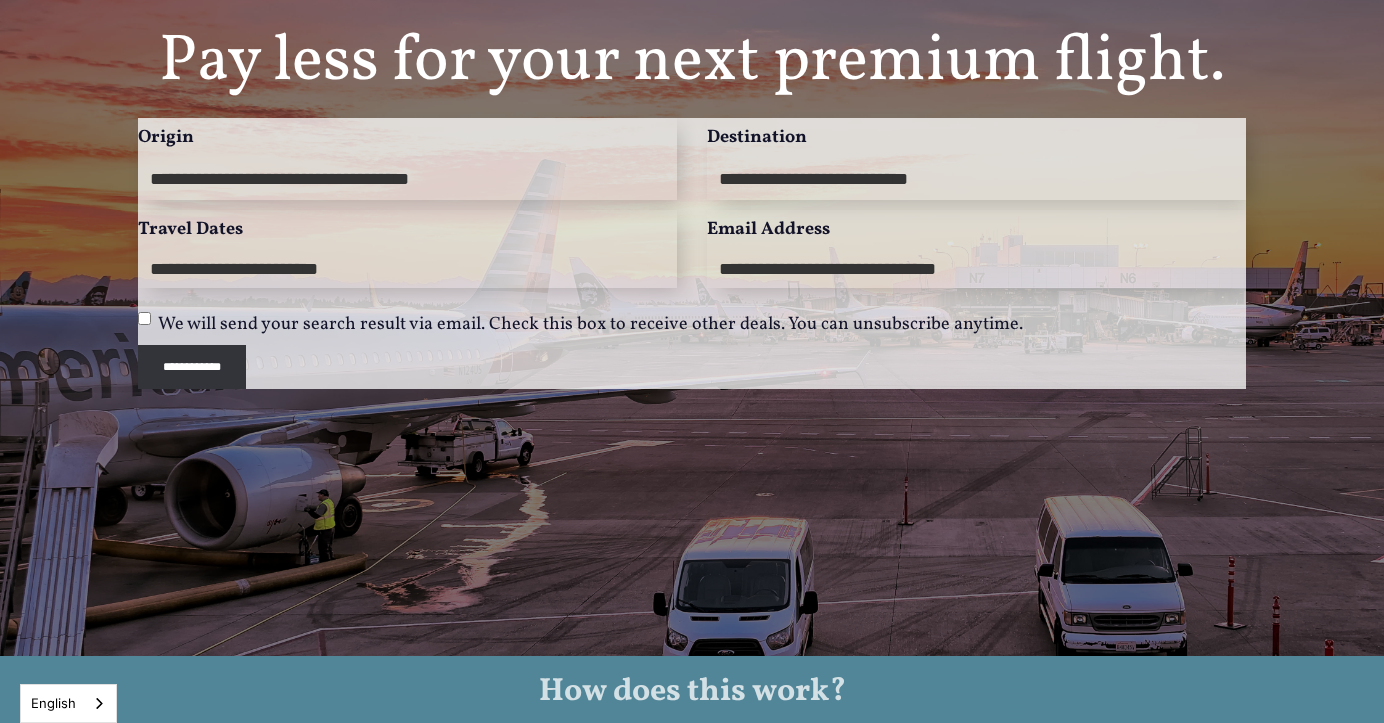 click on "**********" at bounding box center (192, 367) 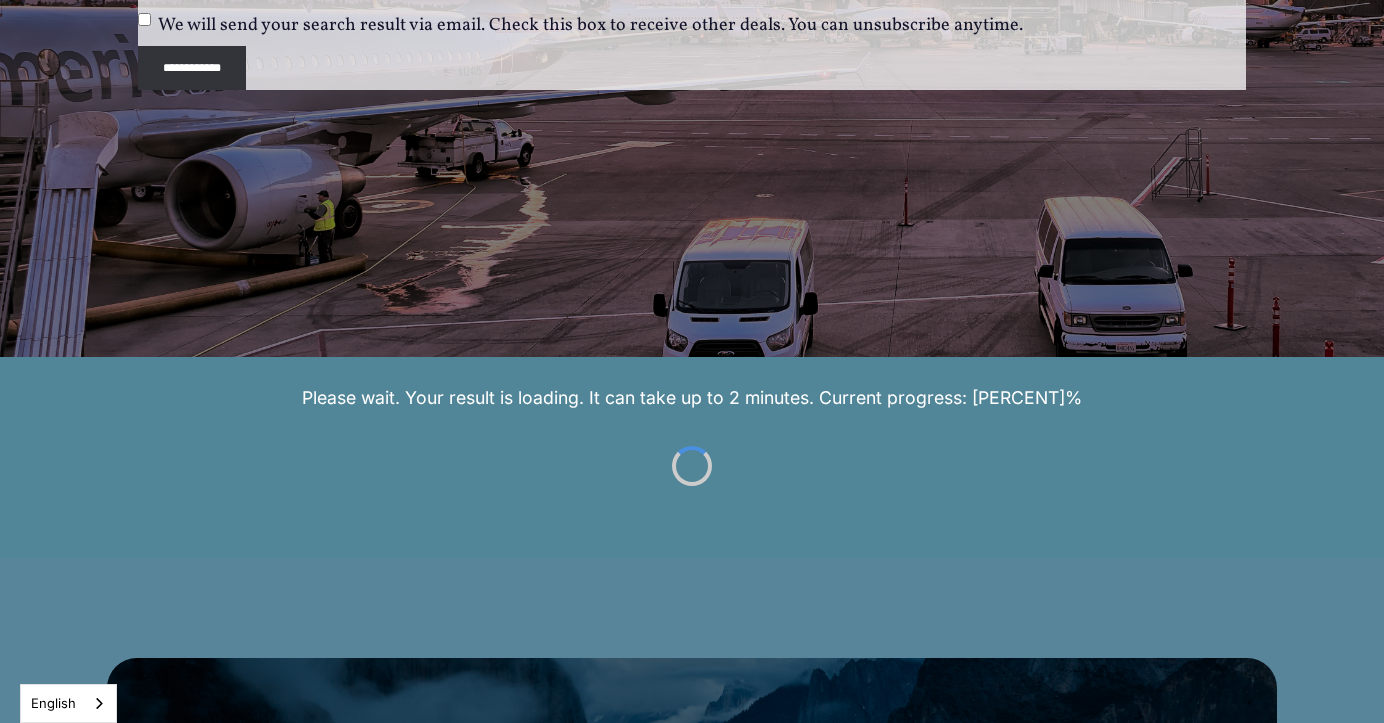 scroll, scrollTop: 615, scrollLeft: 0, axis: vertical 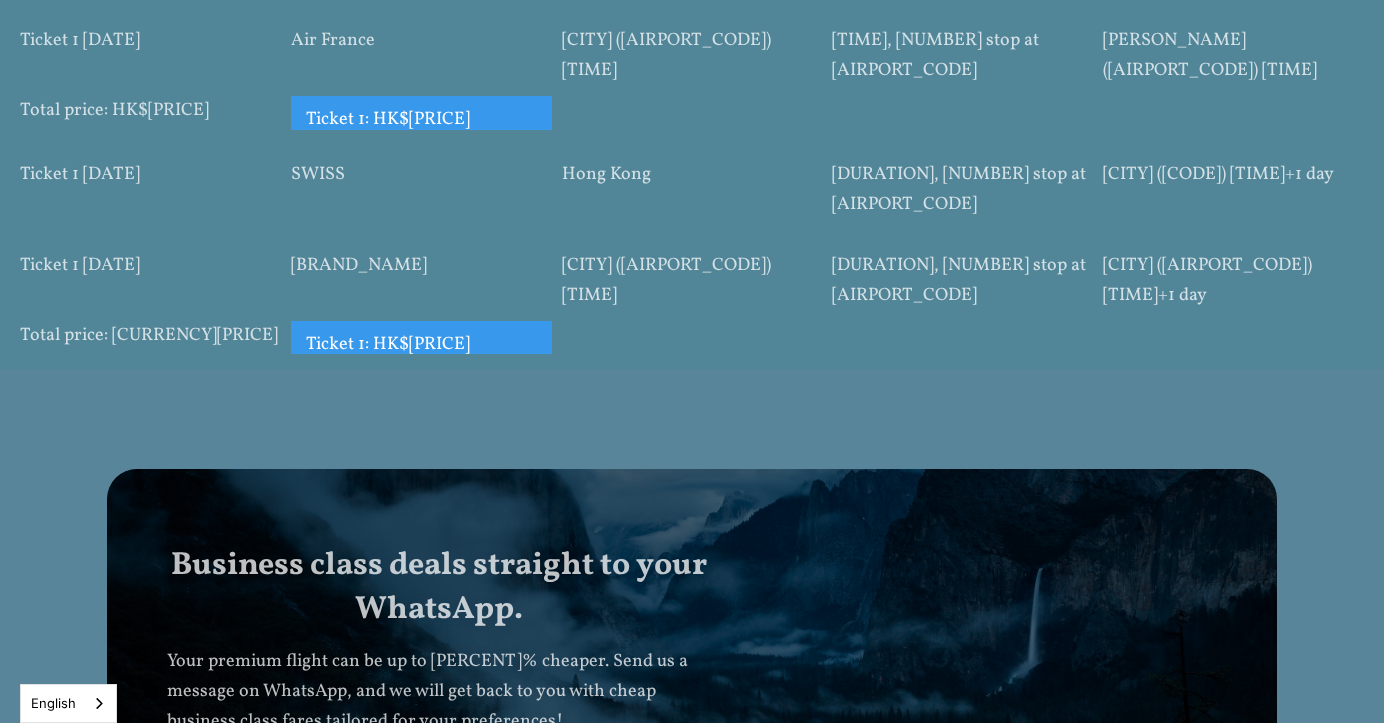 click on "Terms of Use" at bounding box center [745, 1096] 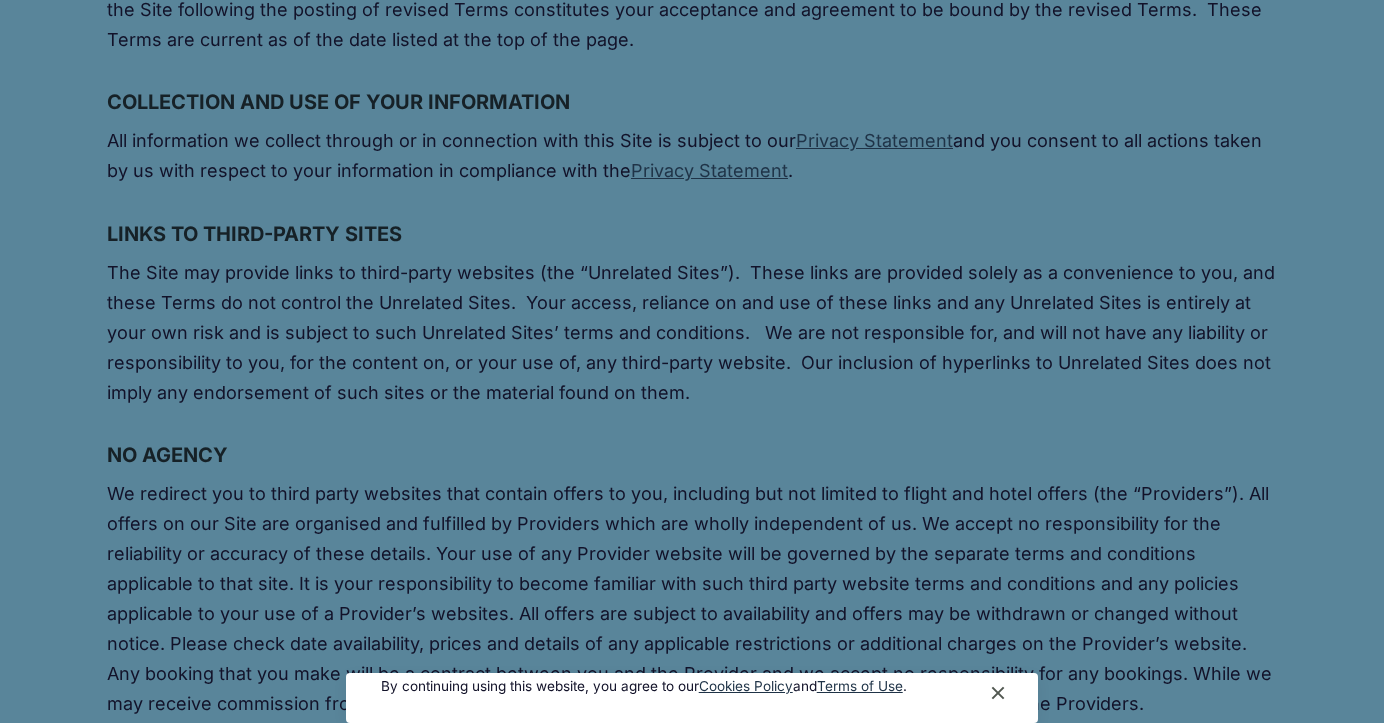 scroll, scrollTop: 0, scrollLeft: 0, axis: both 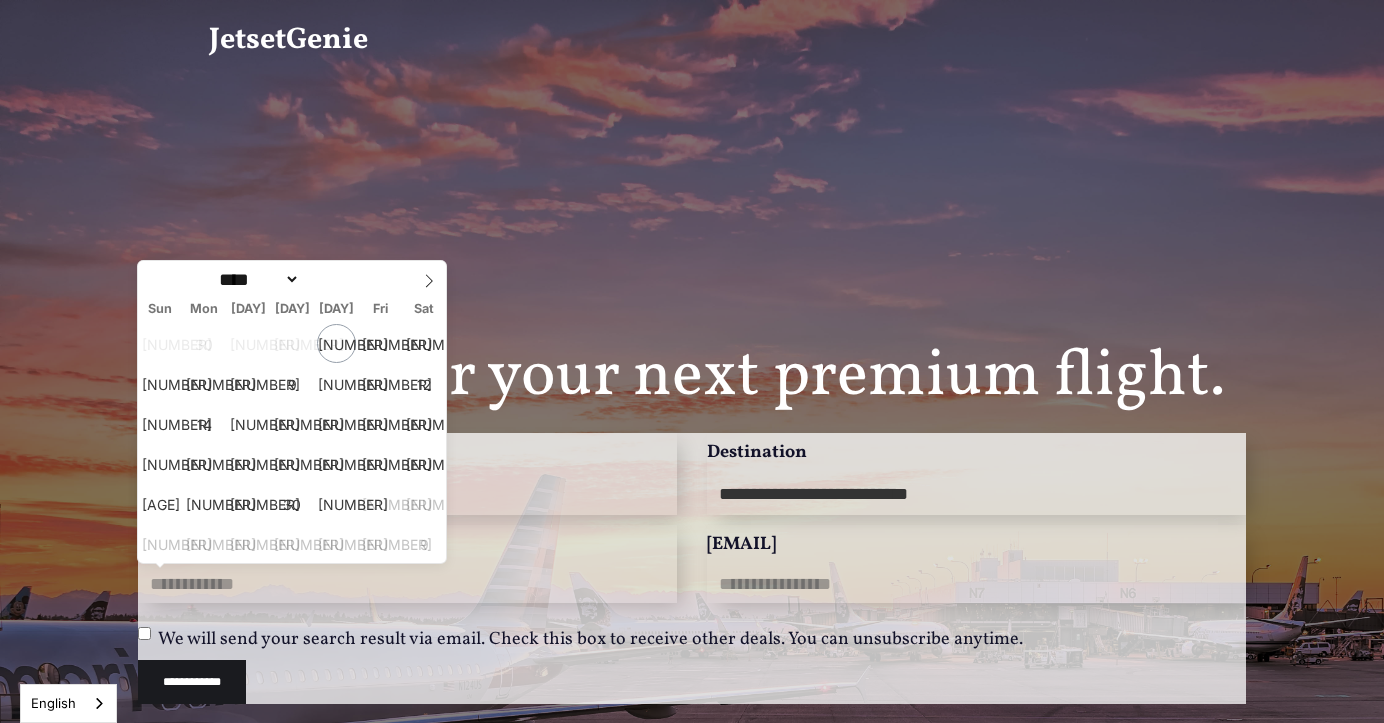 click on "Travel Dates" at bounding box center (407, 584) 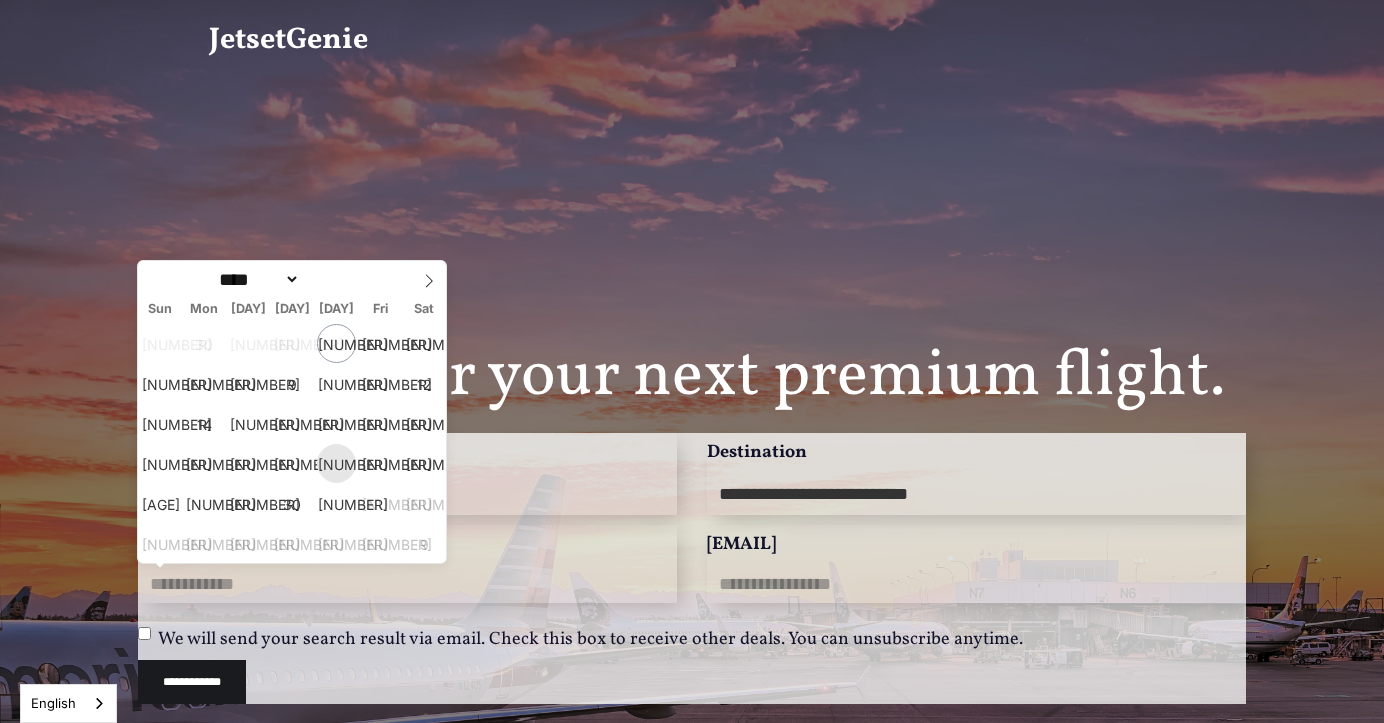 click on "24" at bounding box center [336, 463] 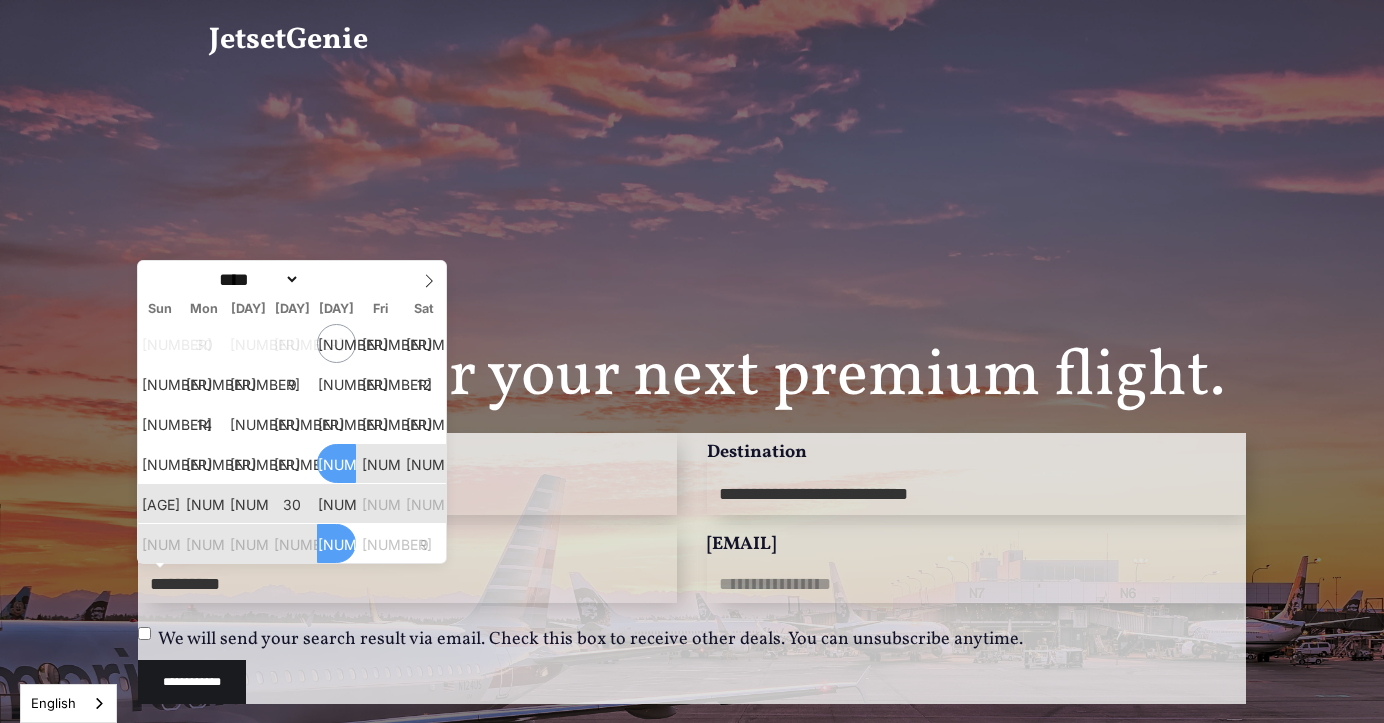 click on "[NUMBER]" at bounding box center [336, 543] 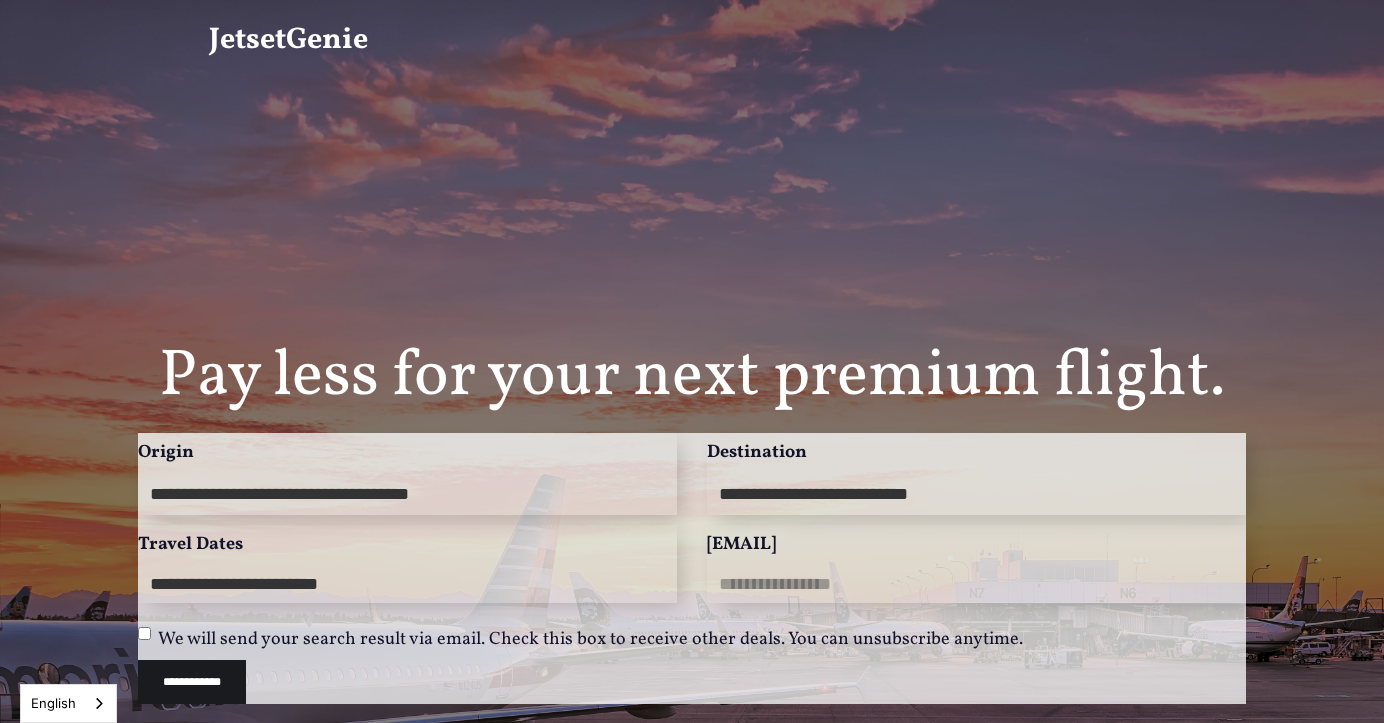 click on "[EMAIL]" at bounding box center (976, 584) 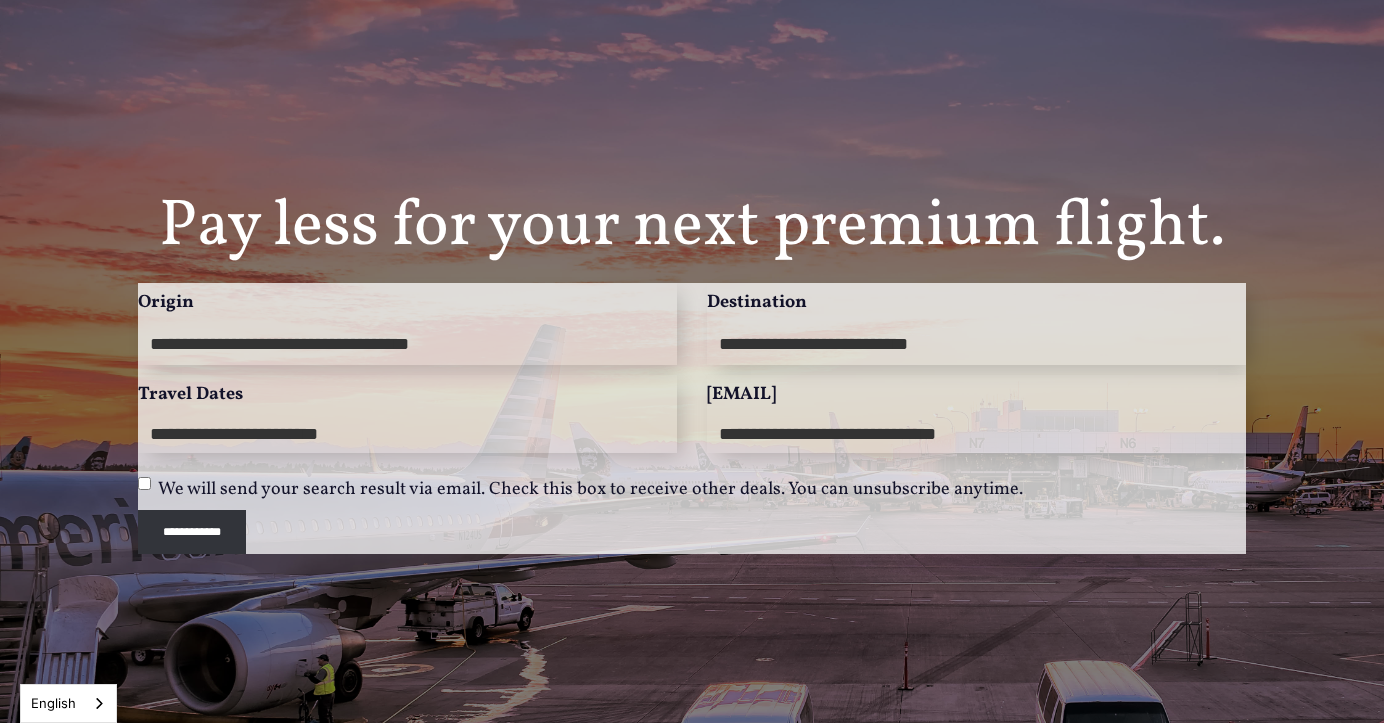 click on "**********" at bounding box center (192, 532) 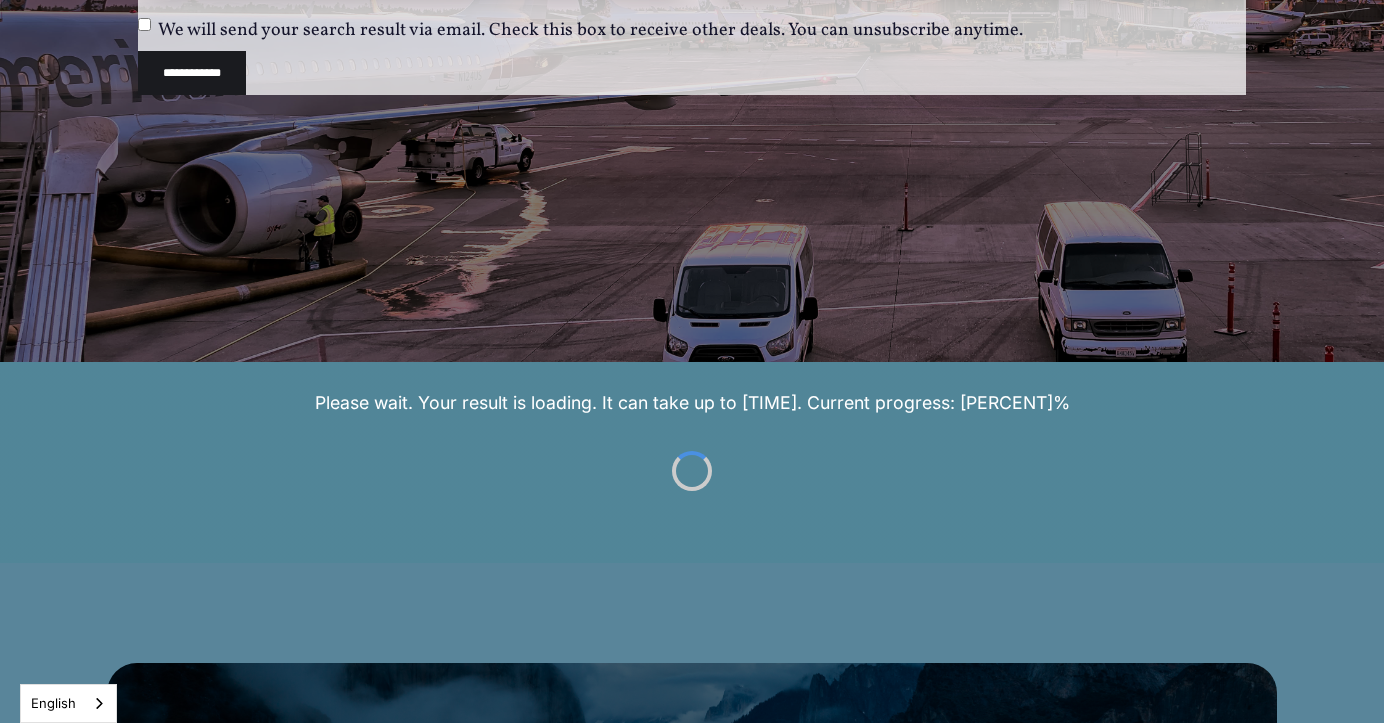 scroll, scrollTop: 615, scrollLeft: 0, axis: vertical 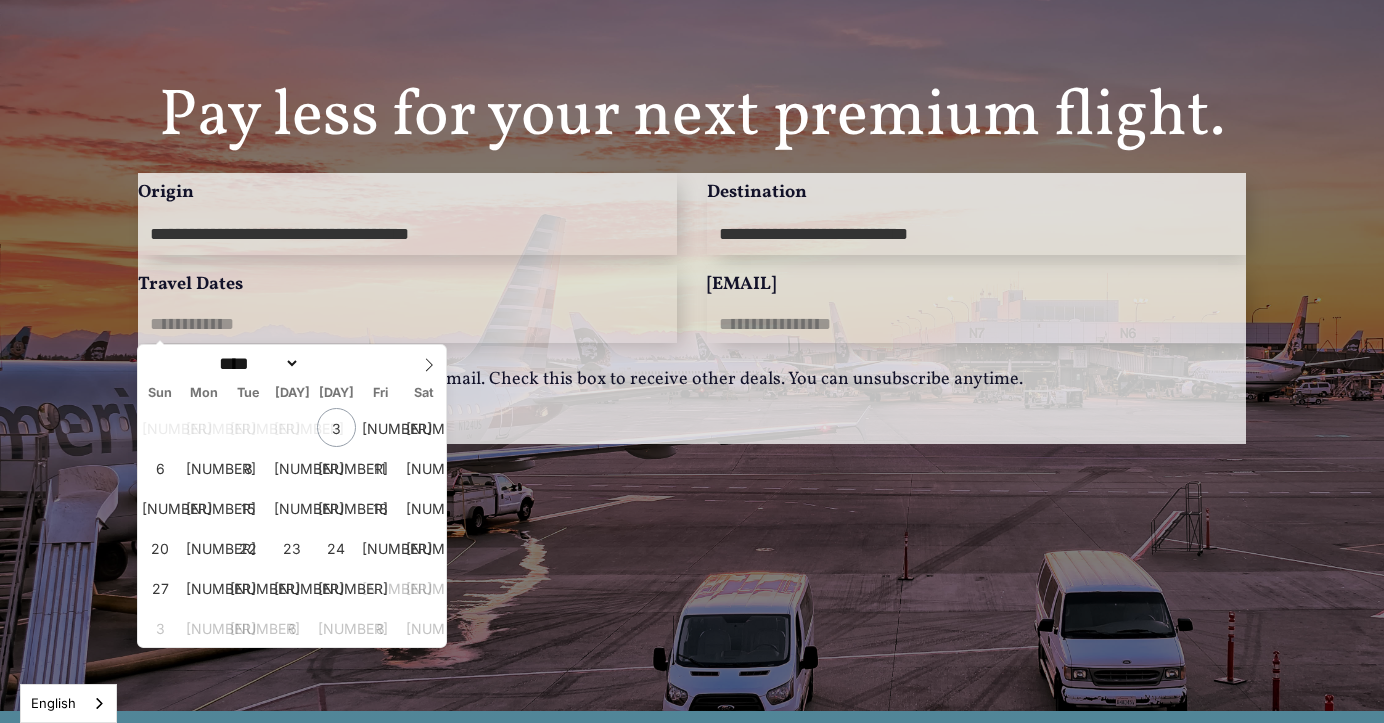 click on "Travel Dates" at bounding box center [407, 324] 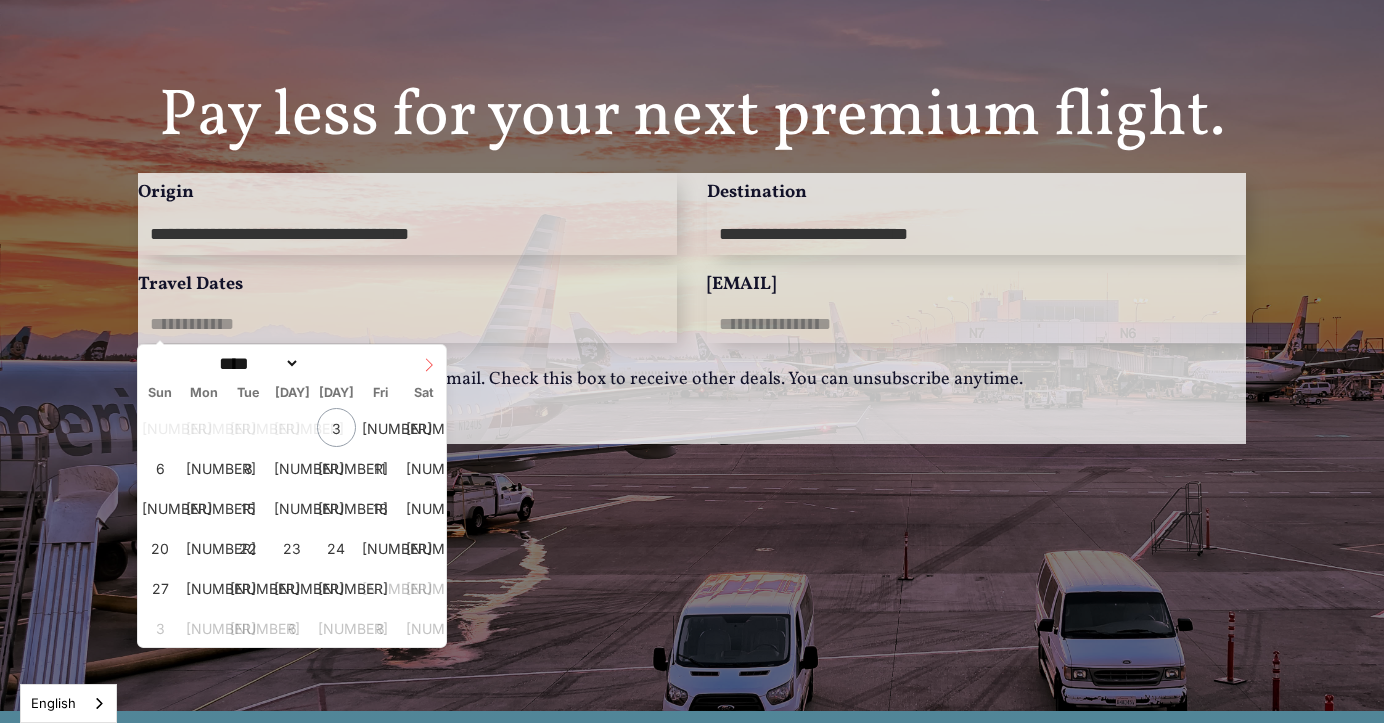 click at bounding box center [429, 365] 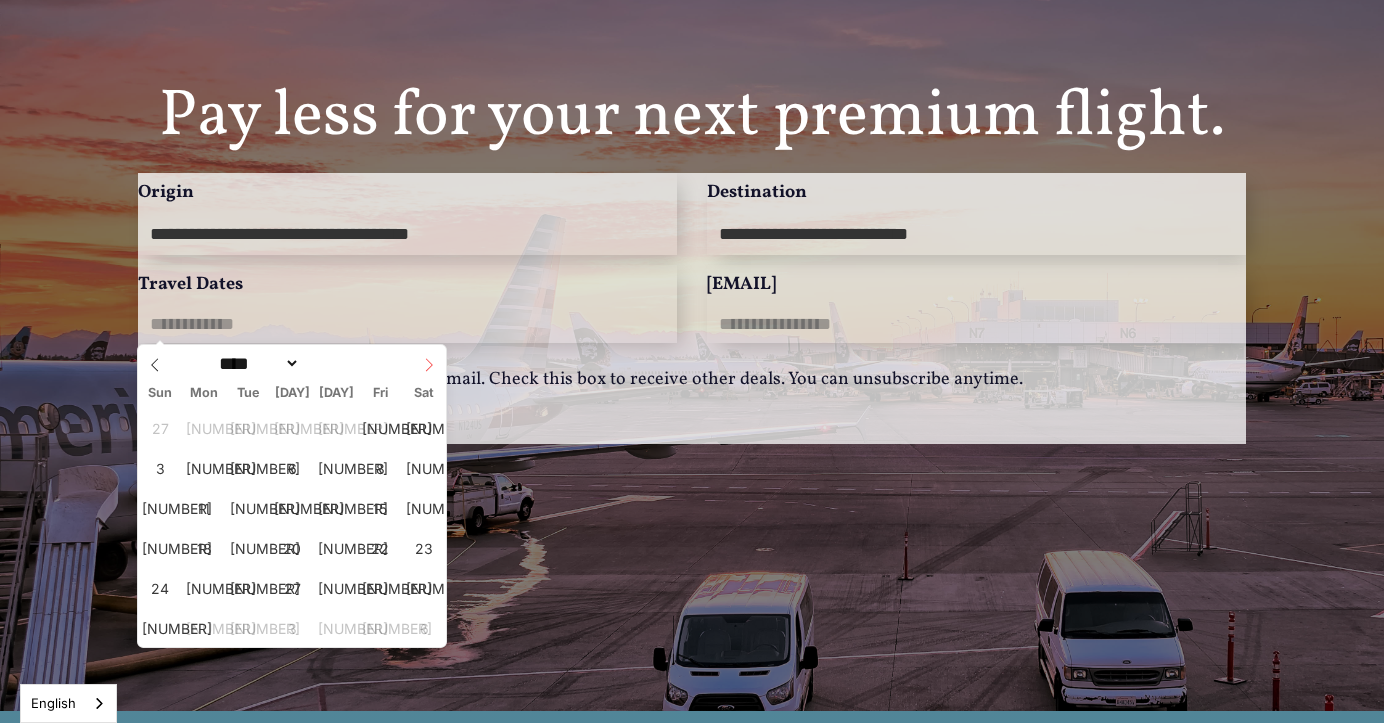 click at bounding box center (429, 365) 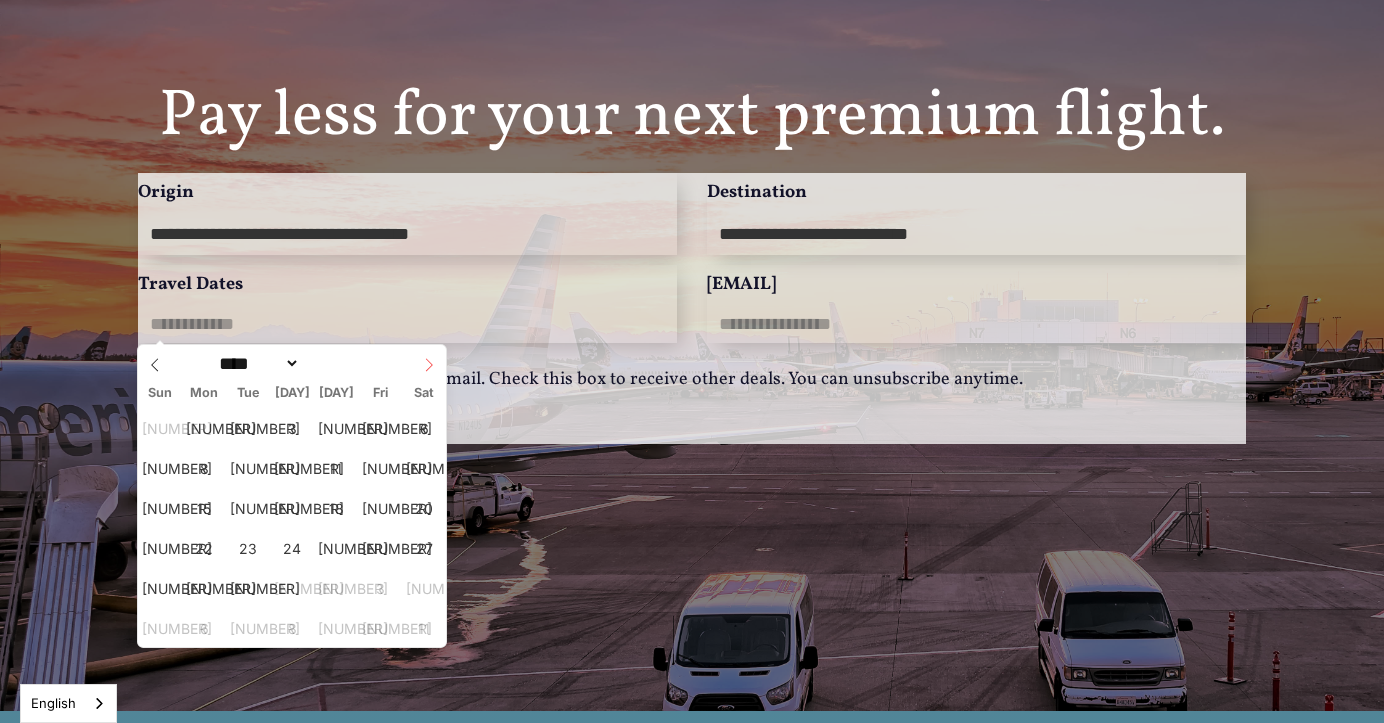click at bounding box center (429, 365) 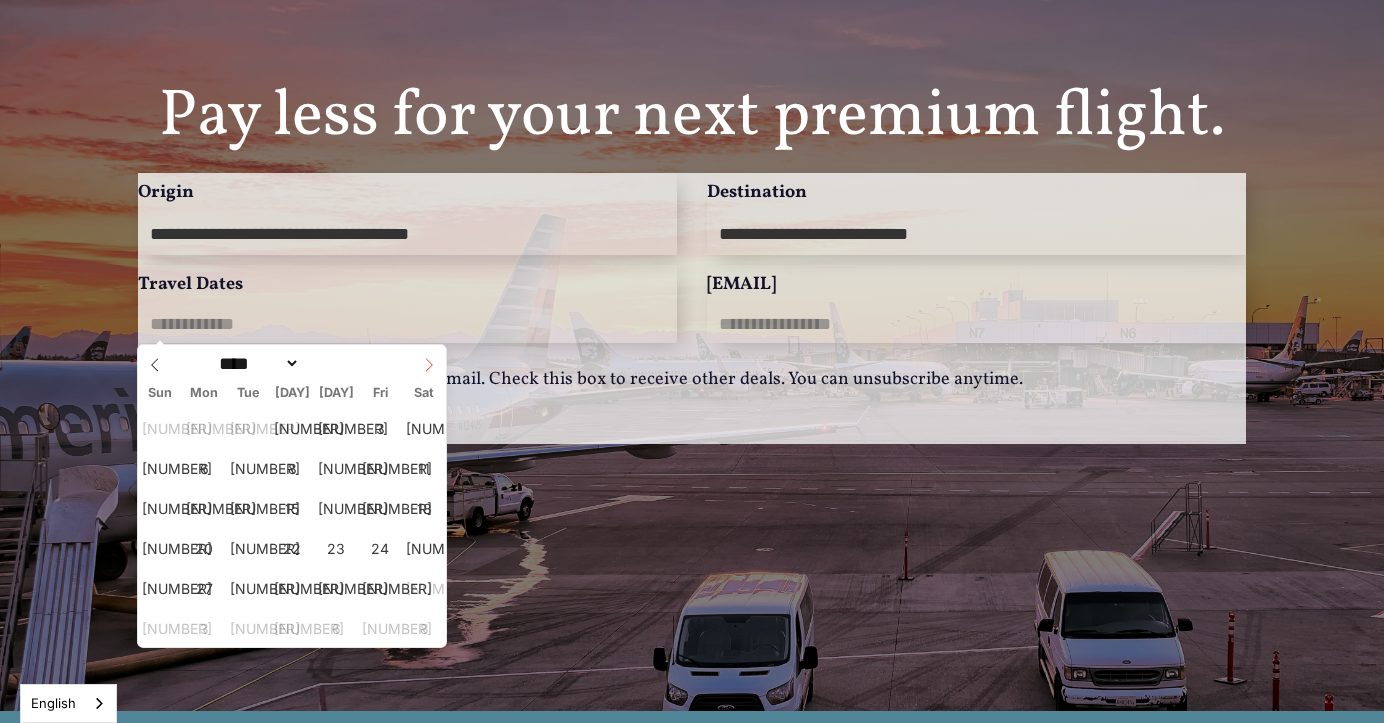 click at bounding box center [429, 365] 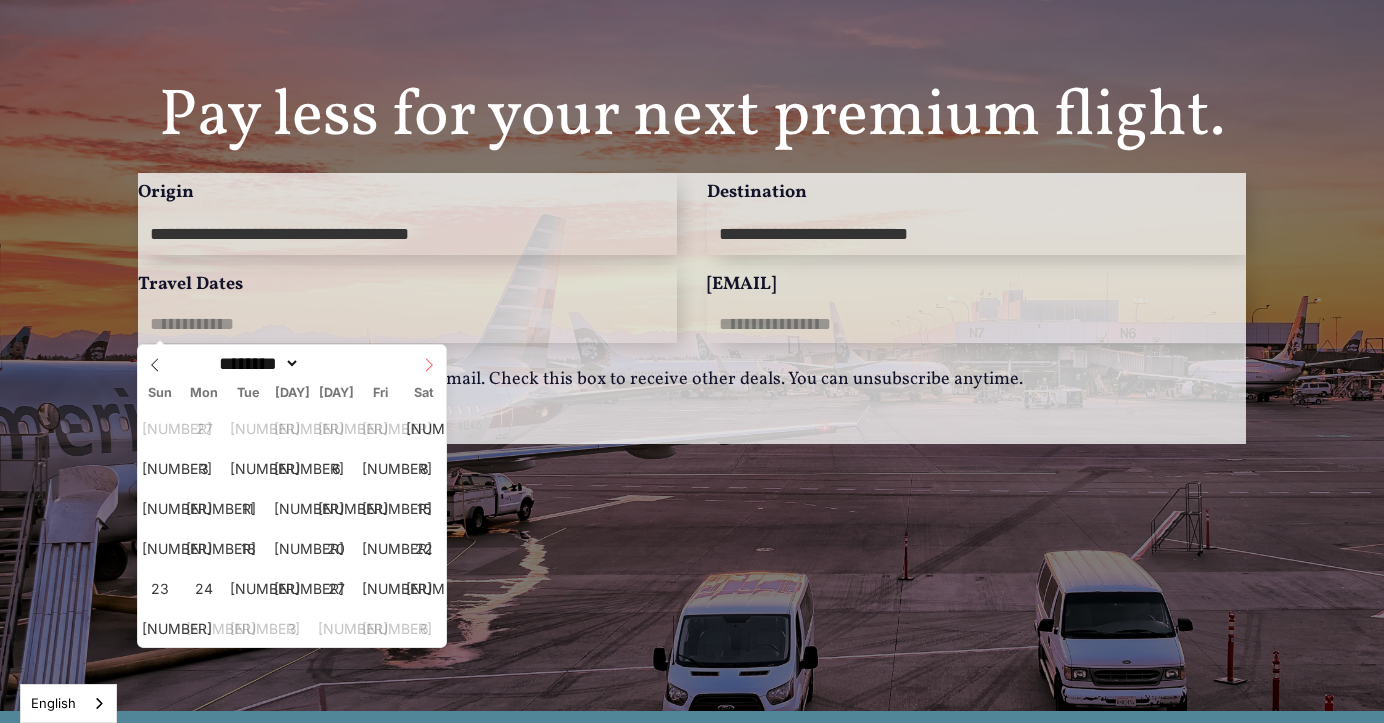 click at bounding box center [429, 365] 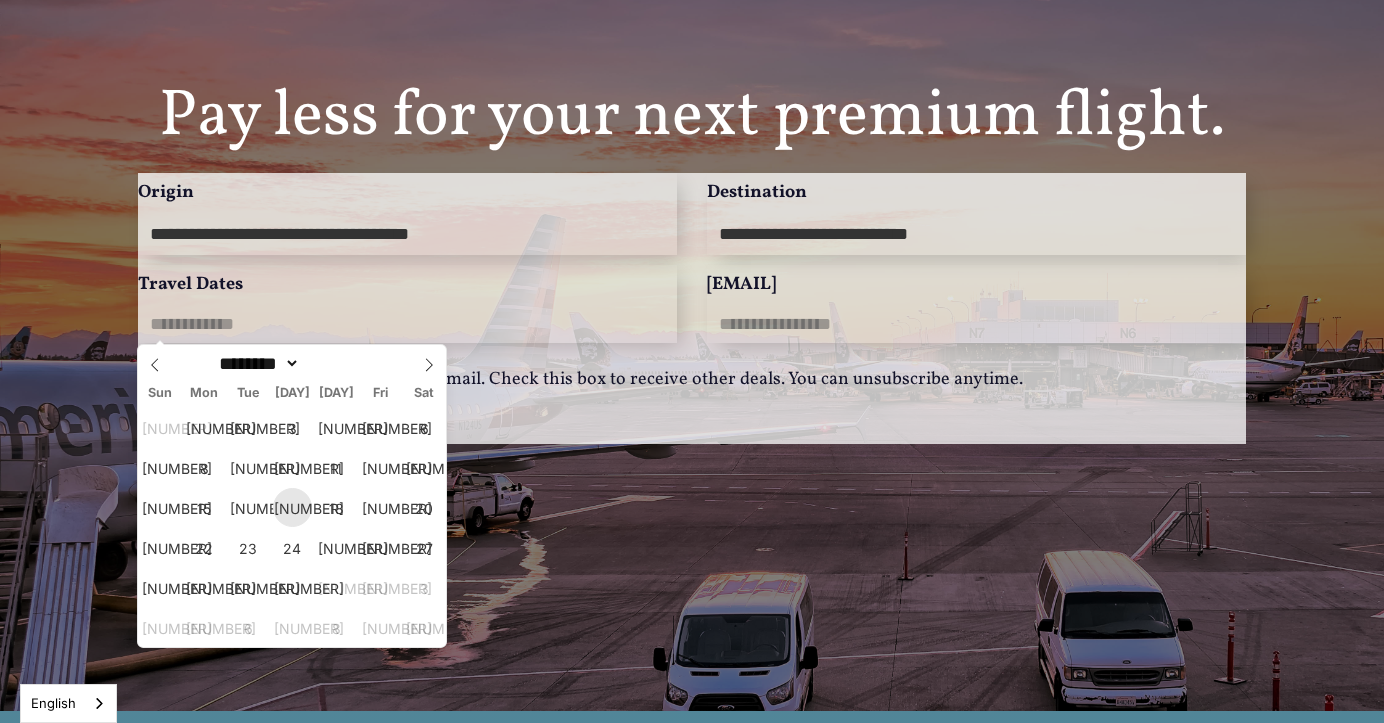 click on "[NUMBER]" at bounding box center (292, 507) 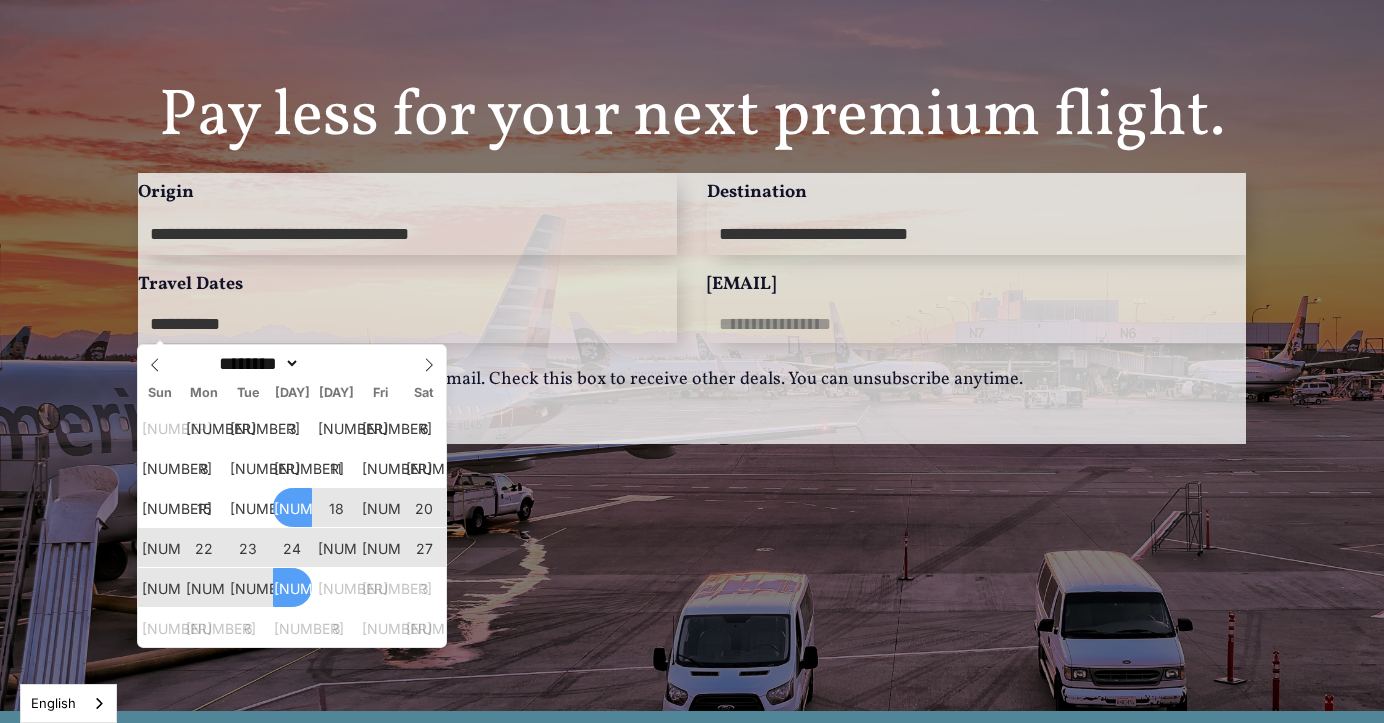 click on "[NUMBER]" at bounding box center [292, 587] 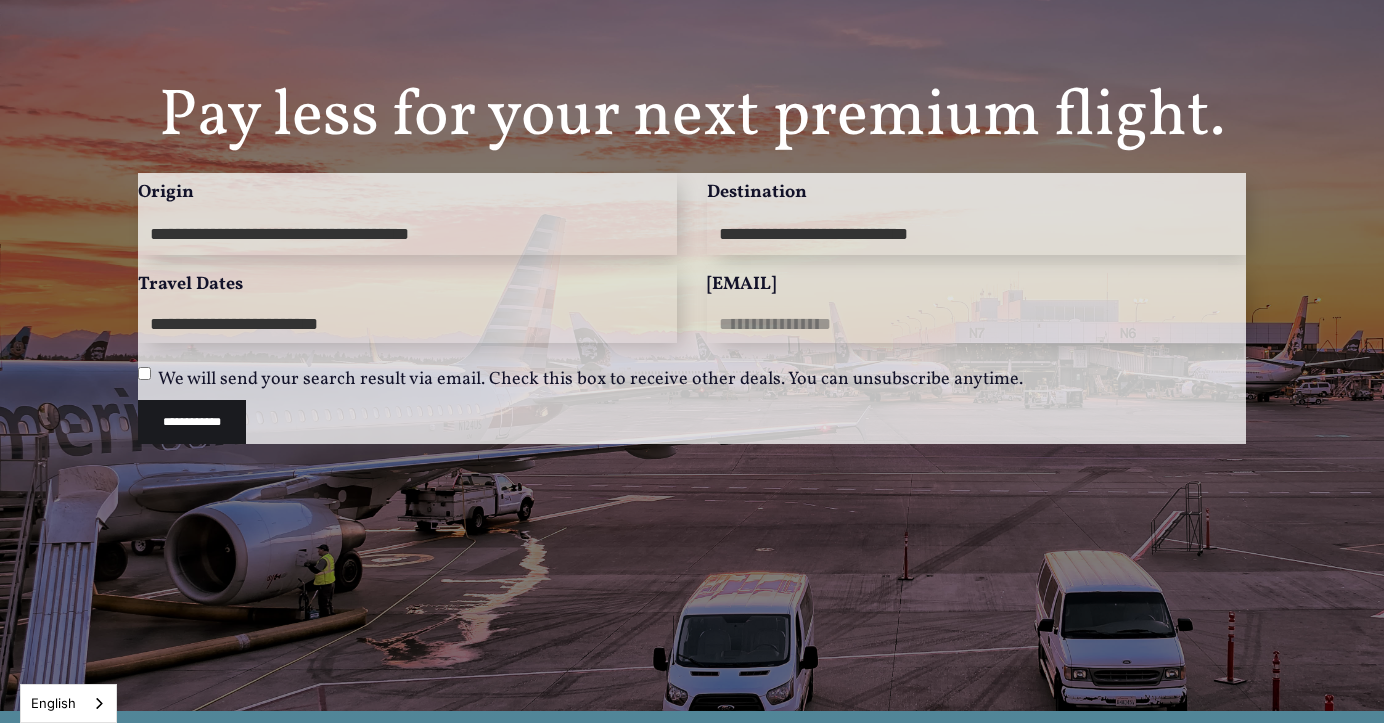 click on "[EMAIL]" at bounding box center [976, 324] 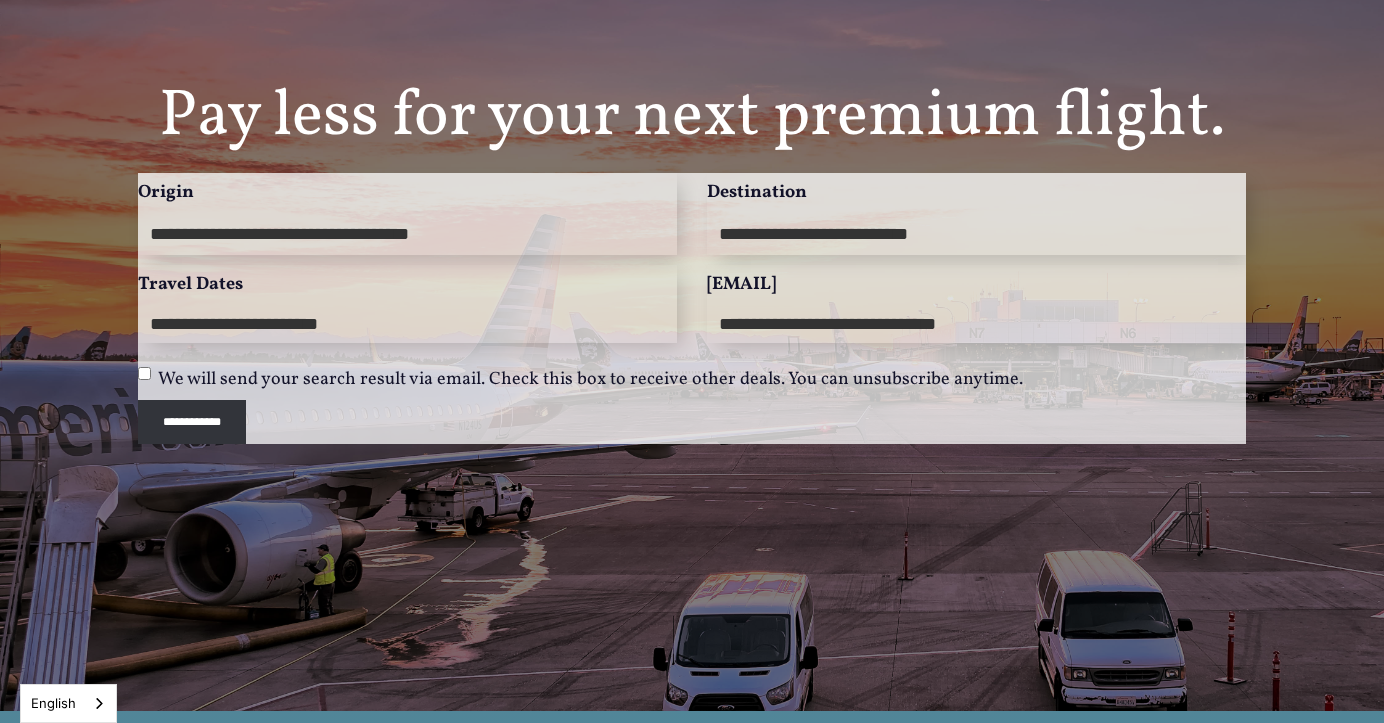 click on "**********" at bounding box center (192, 422) 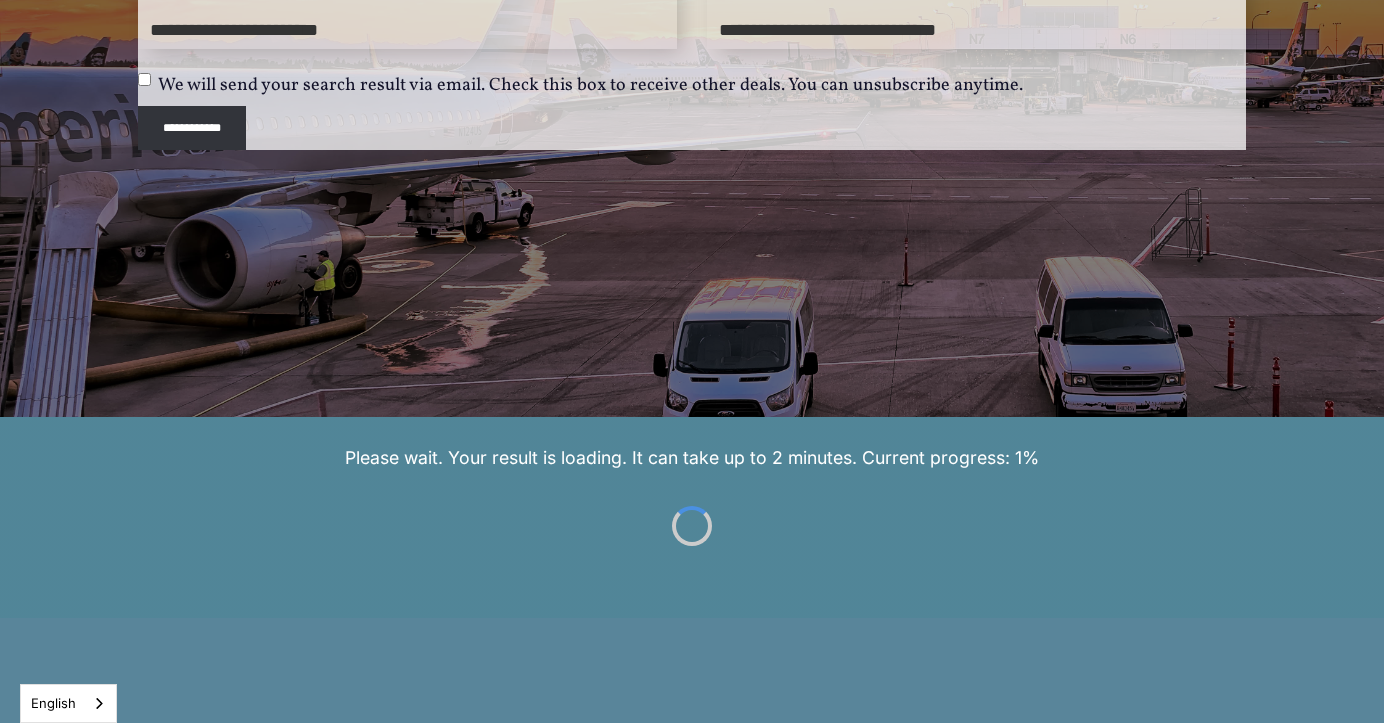 scroll, scrollTop: 615, scrollLeft: 0, axis: vertical 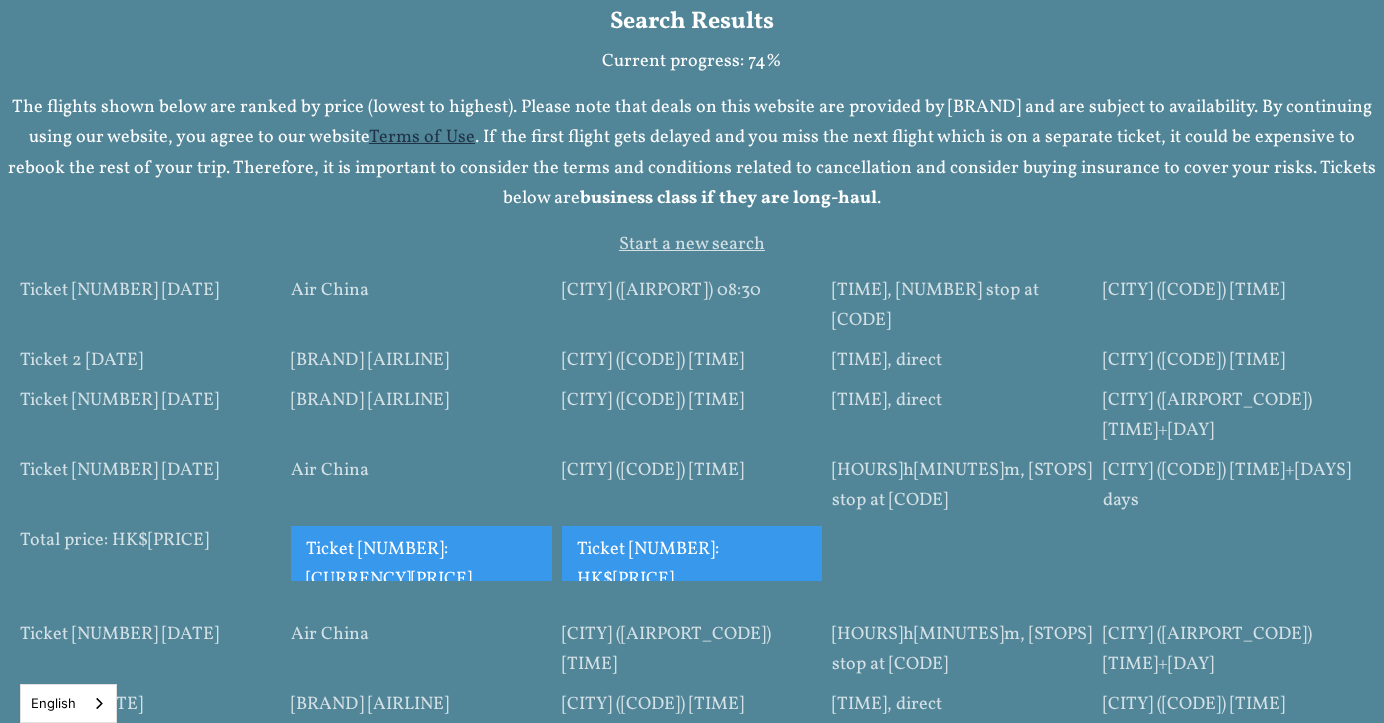 click on "Ticket [NUMBER]: [CURRENCY][PRICE]" at bounding box center [421, 553] 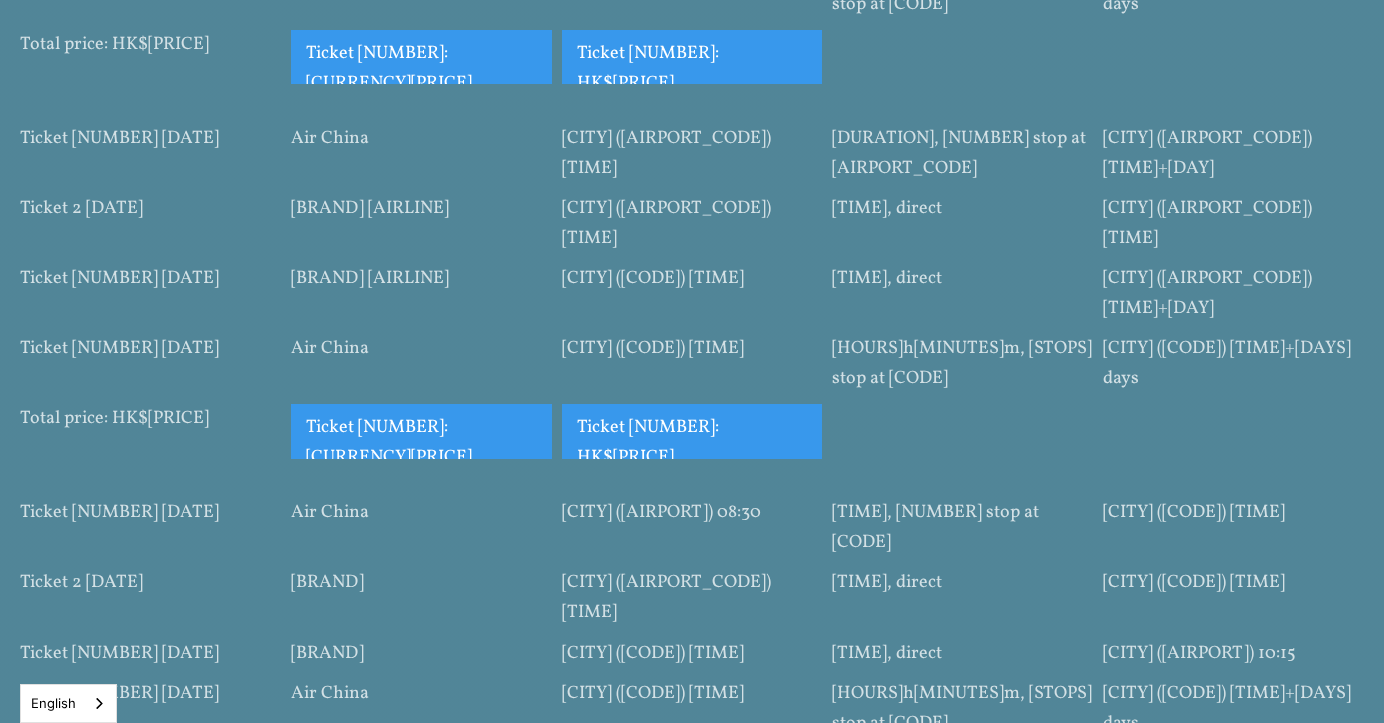 scroll, scrollTop: 0, scrollLeft: 0, axis: both 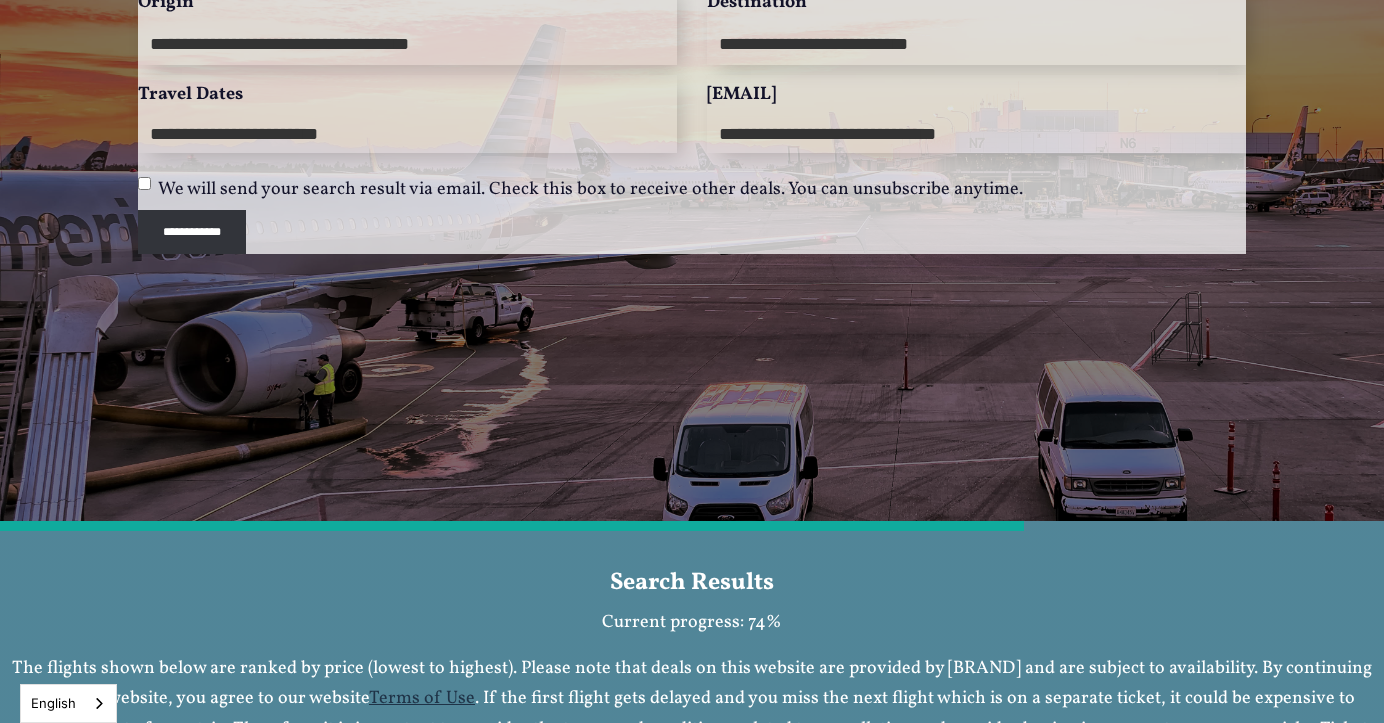 click on "**********" at bounding box center [192, 232] 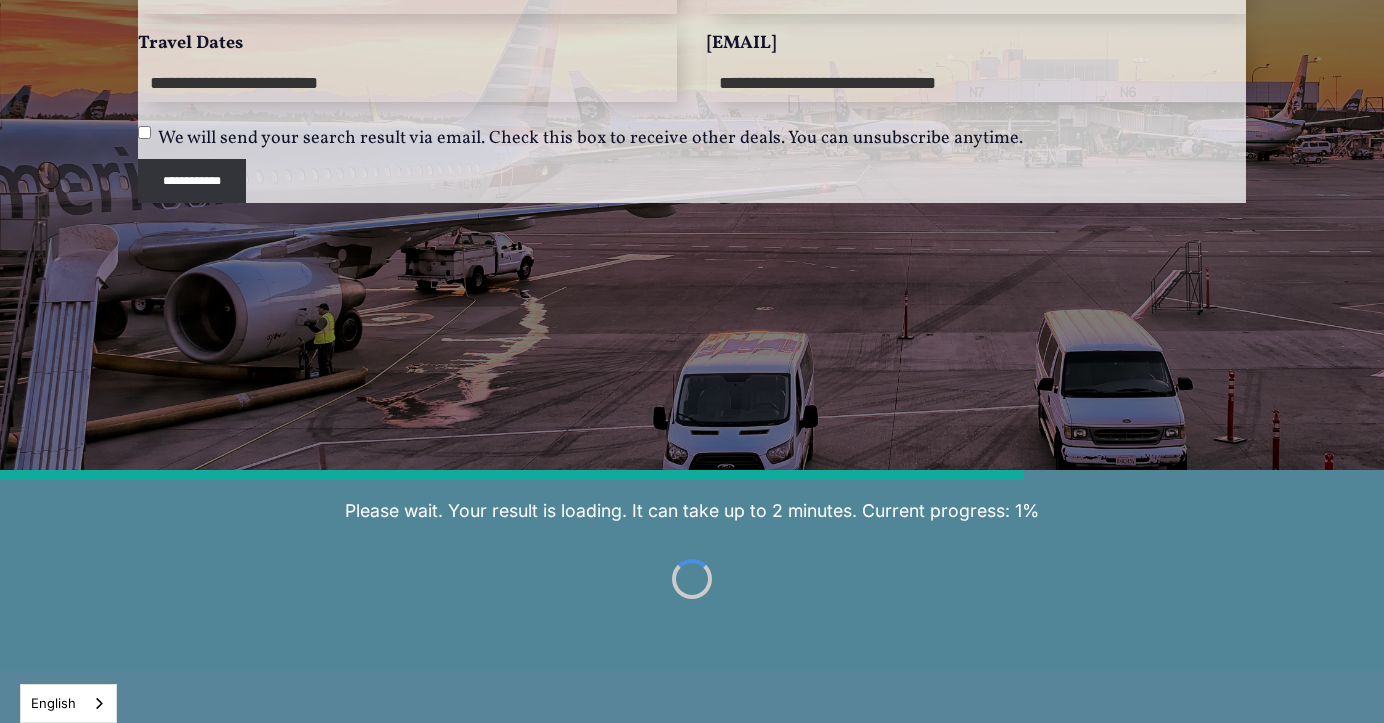scroll, scrollTop: 615, scrollLeft: 0, axis: vertical 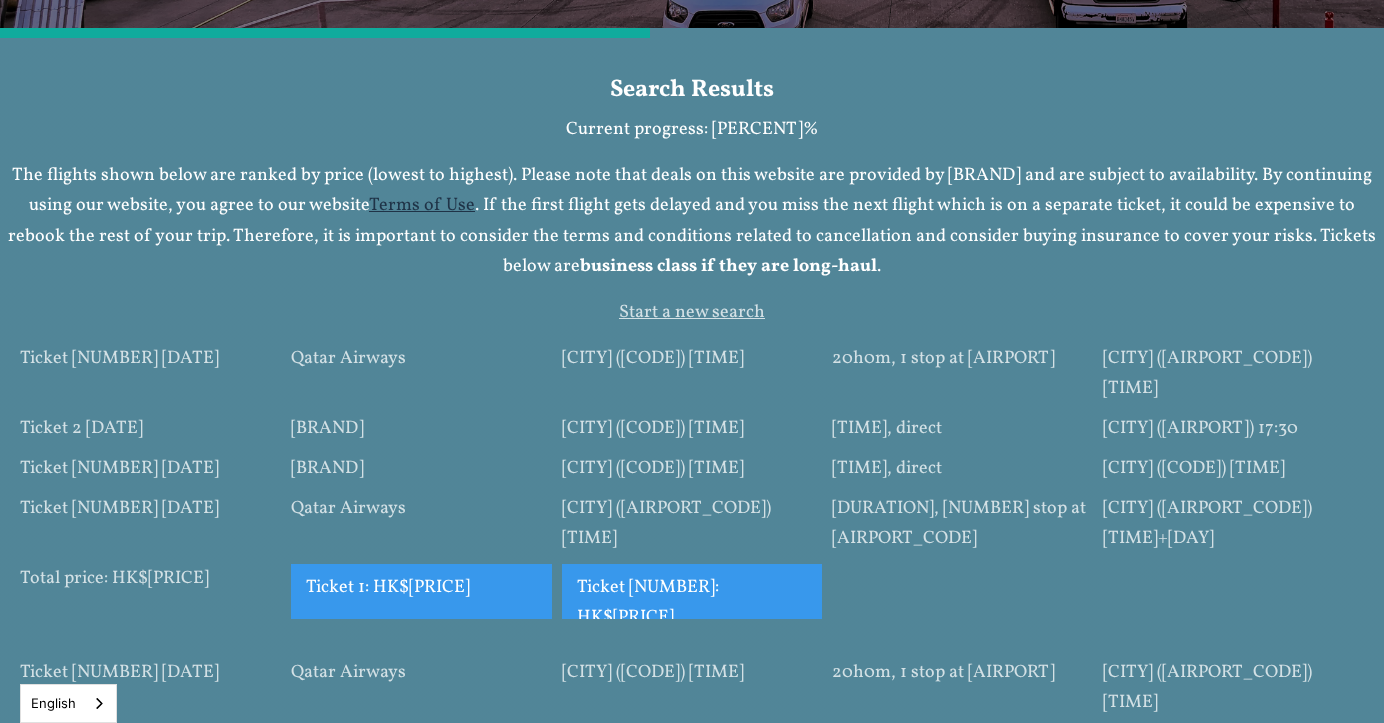 click on "Ticket 1: HK$[PRICE]" at bounding box center [421, 591] 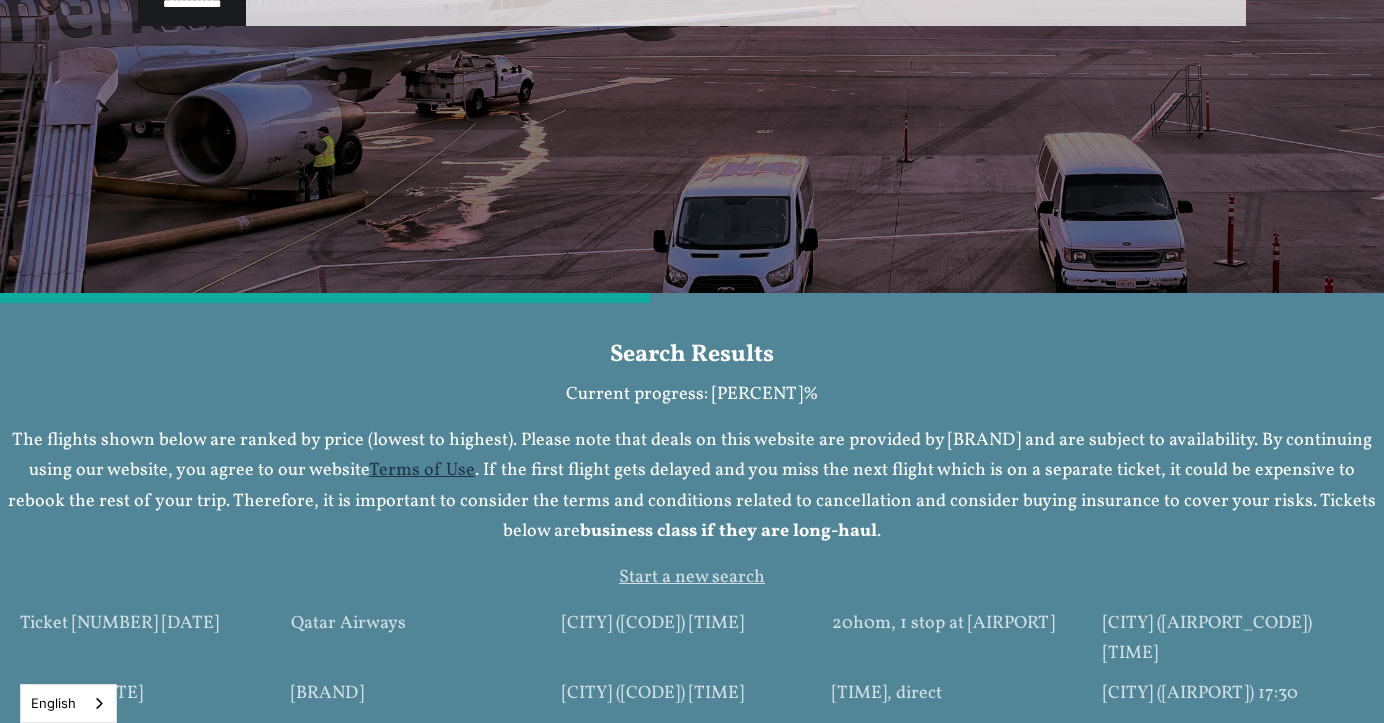 scroll, scrollTop: 140, scrollLeft: 0, axis: vertical 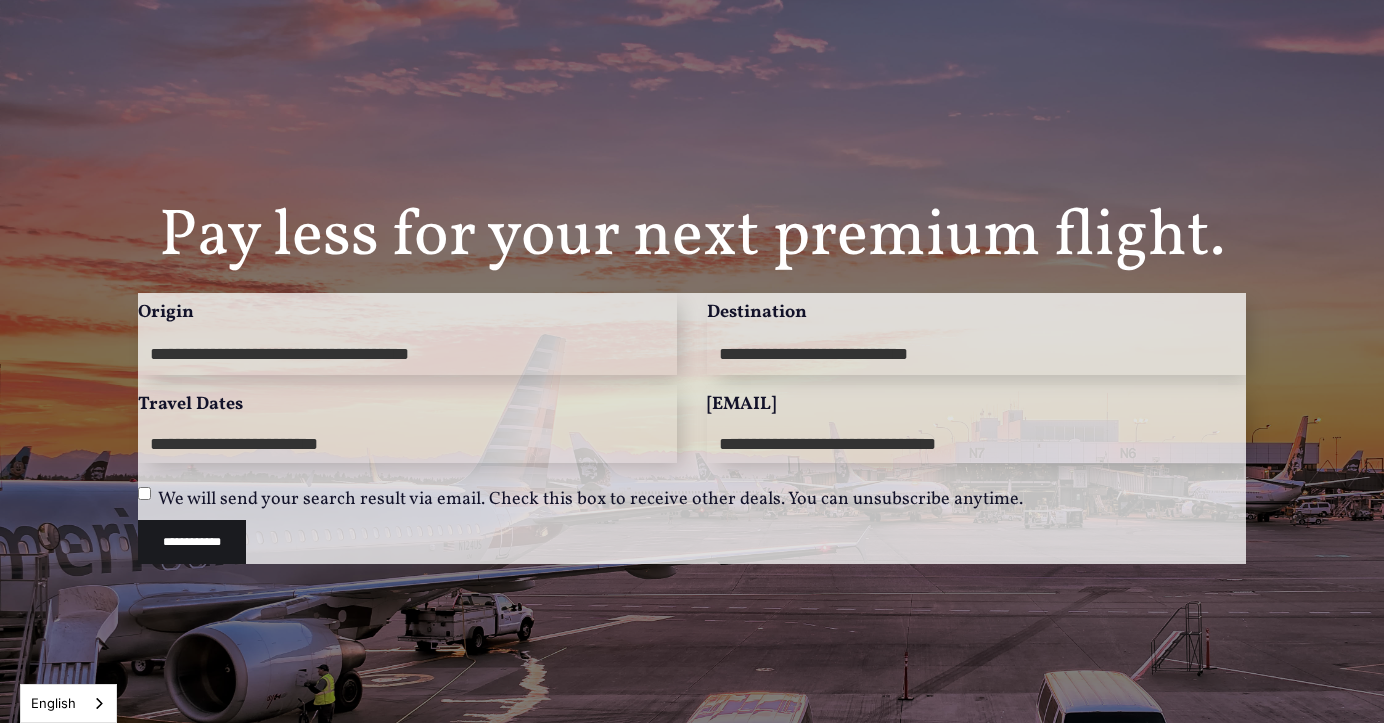 click on "**********" at bounding box center (407, 355) 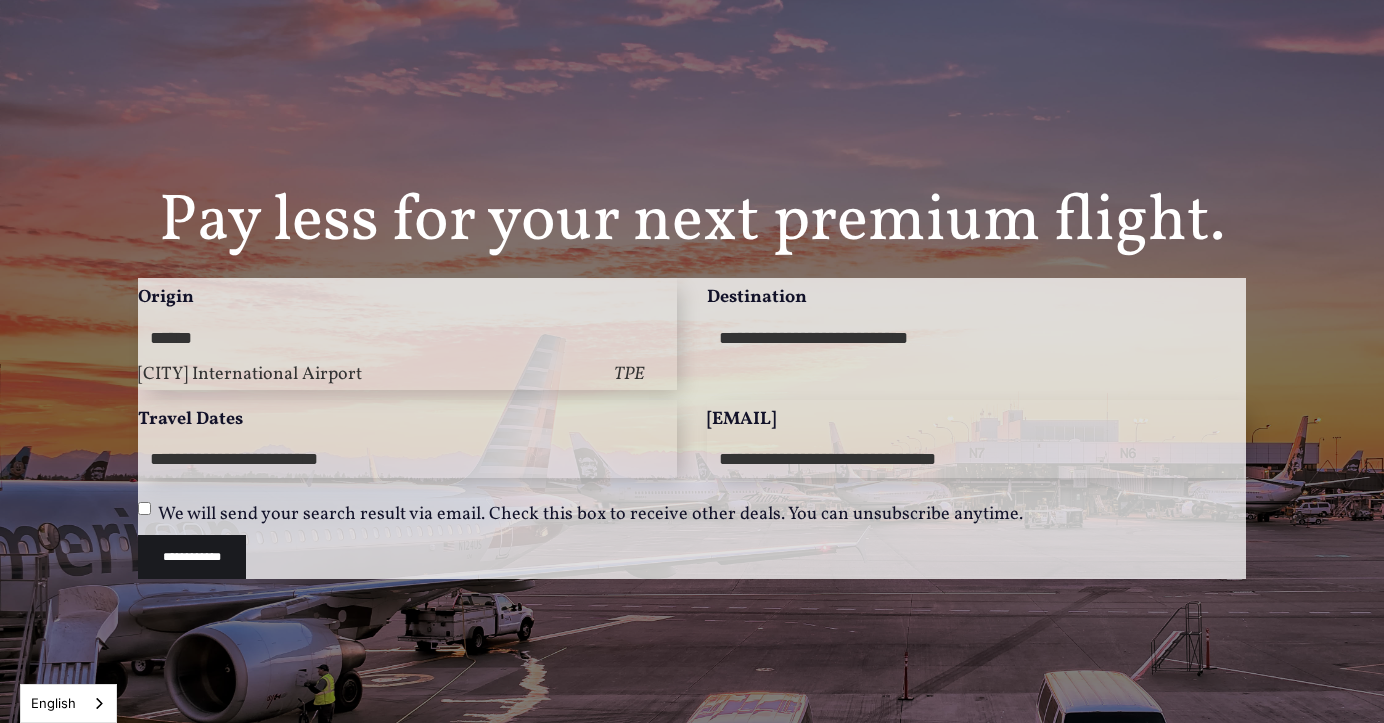 type on "******" 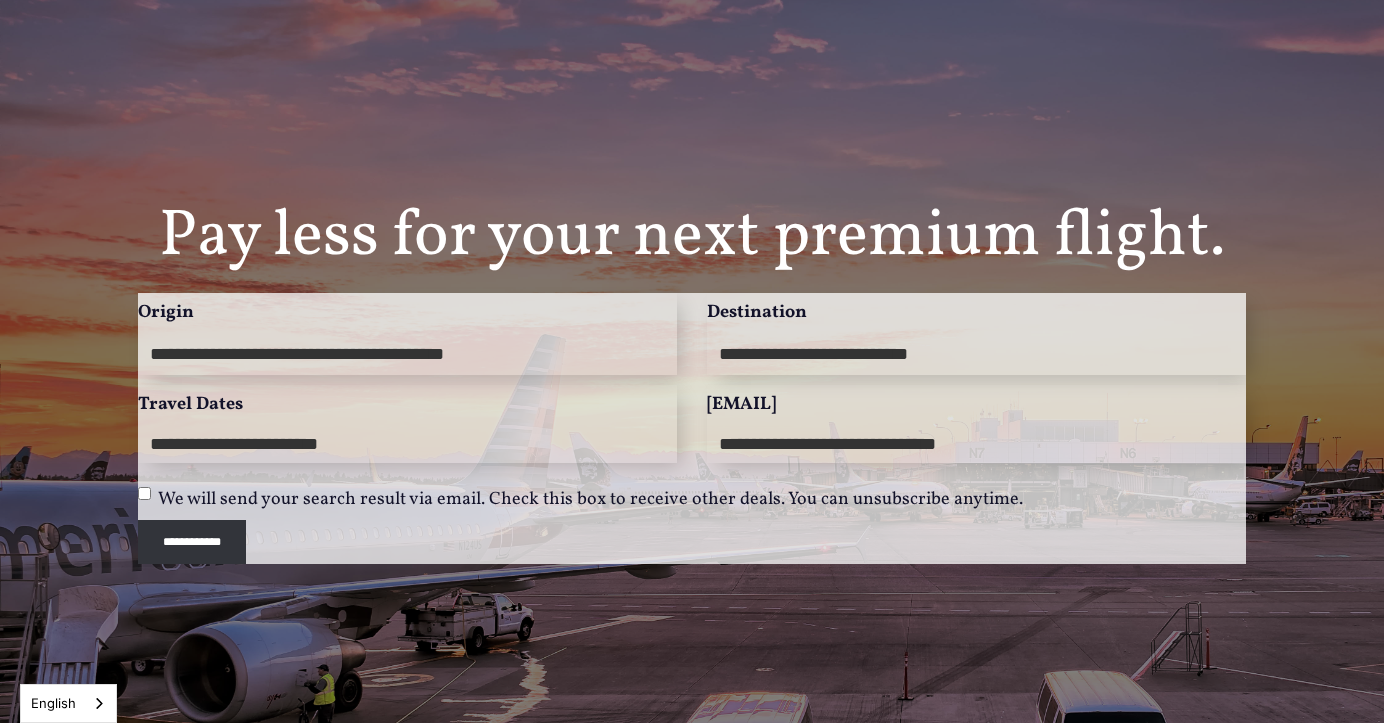 click on "**********" at bounding box center [192, 542] 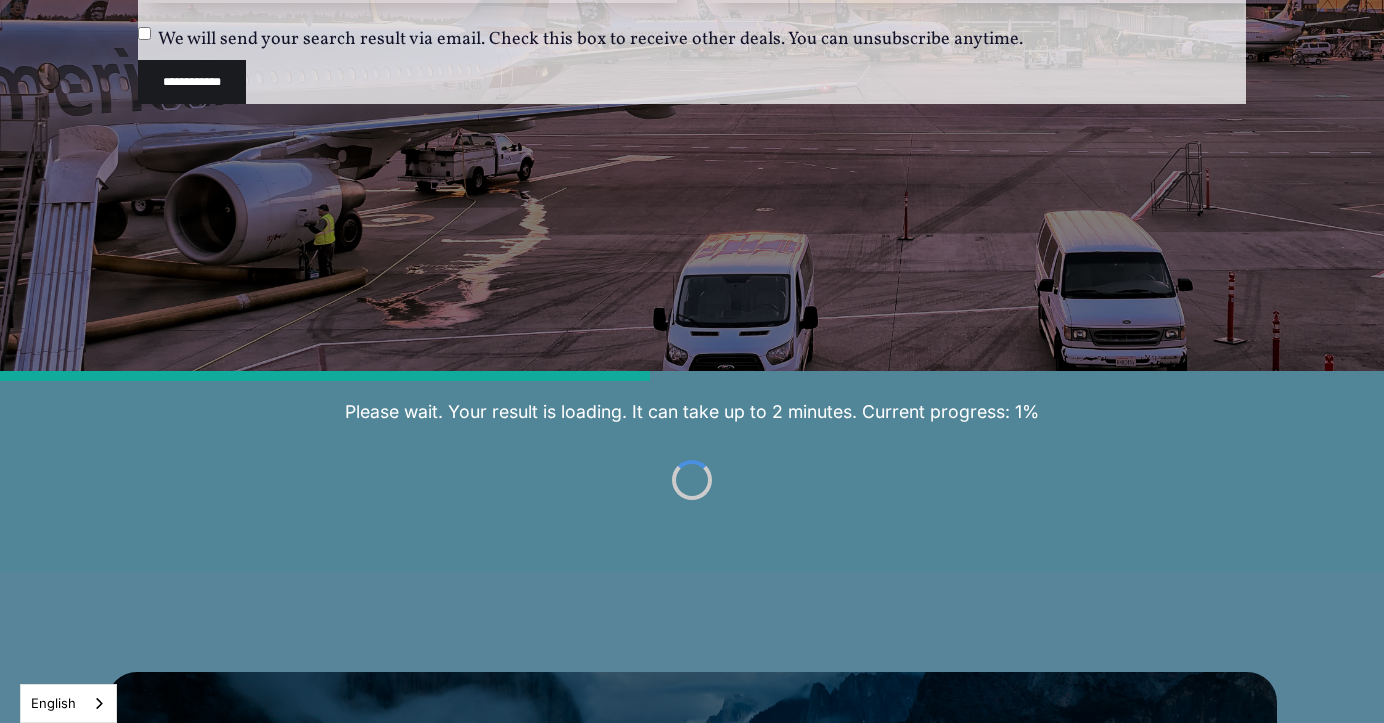 scroll, scrollTop: 615, scrollLeft: 0, axis: vertical 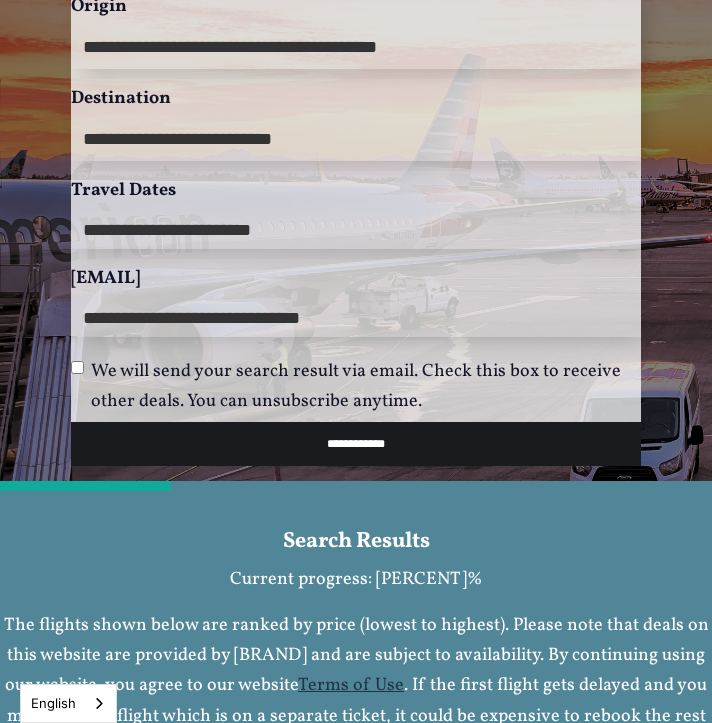 click on "**********" at bounding box center [356, 140] 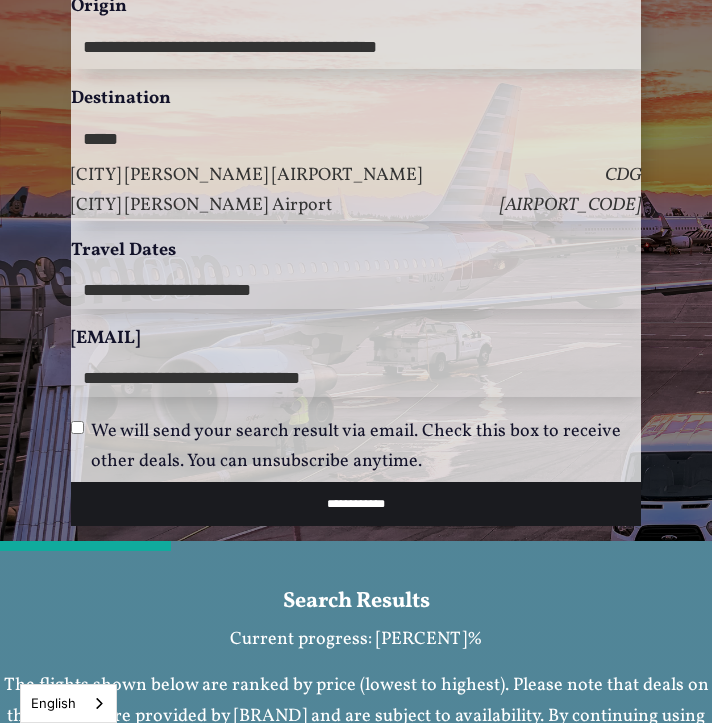 type on "[MASKED]" 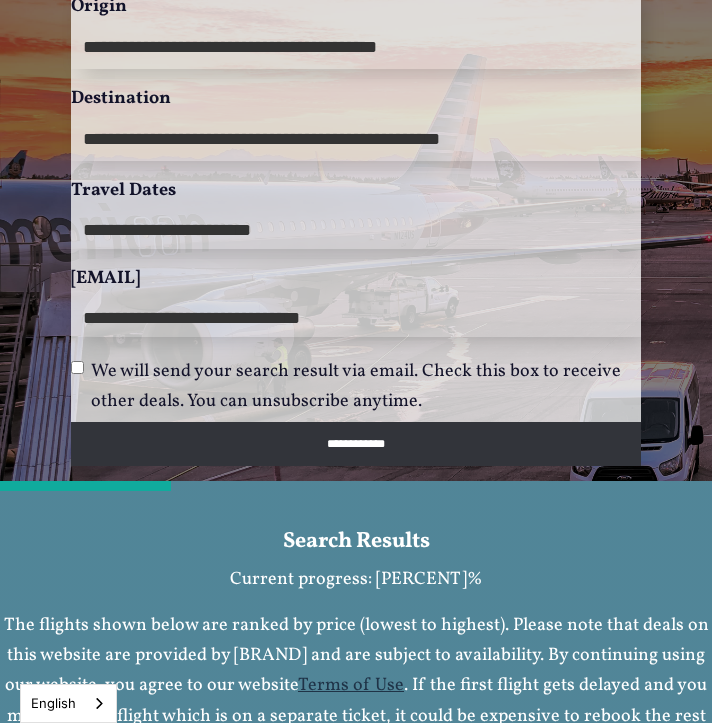 click on "**********" at bounding box center [356, 444] 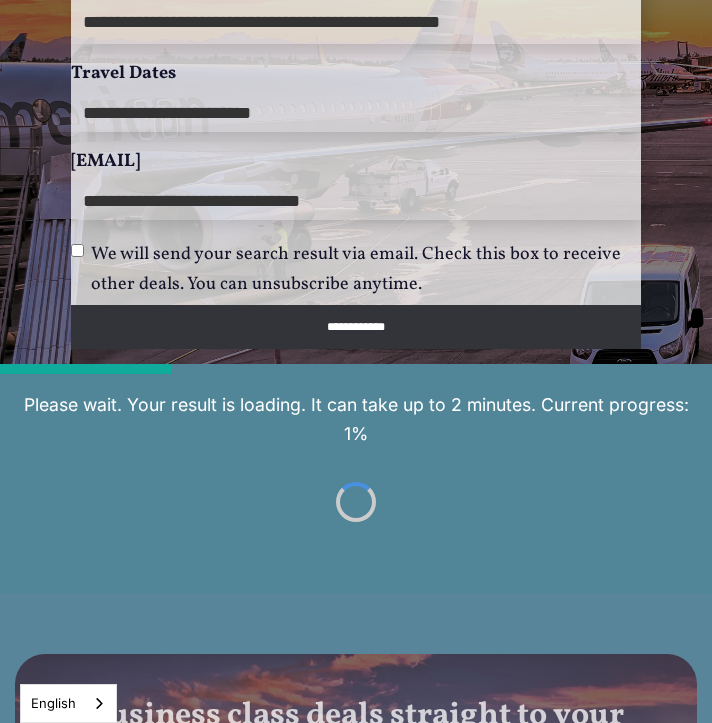 scroll, scrollTop: 478, scrollLeft: 0, axis: vertical 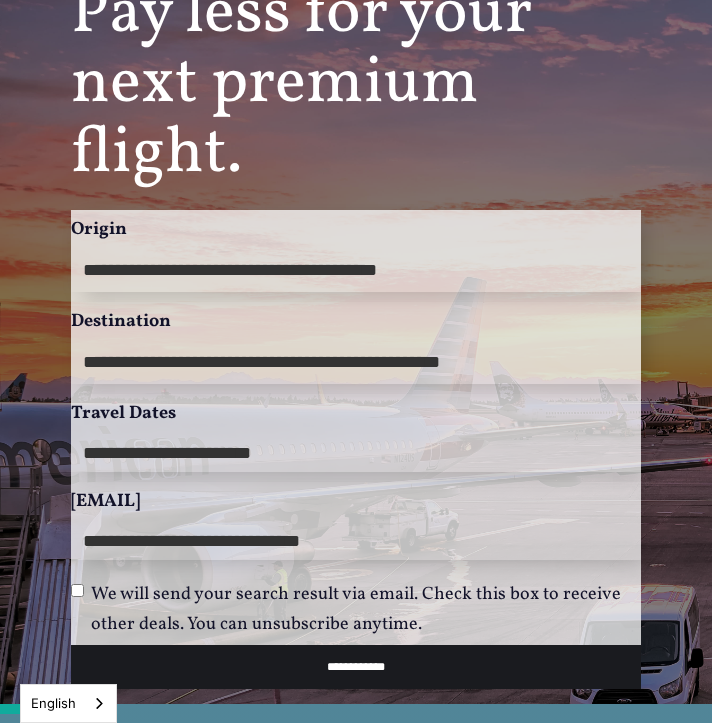 click on "**********" at bounding box center [356, 271] 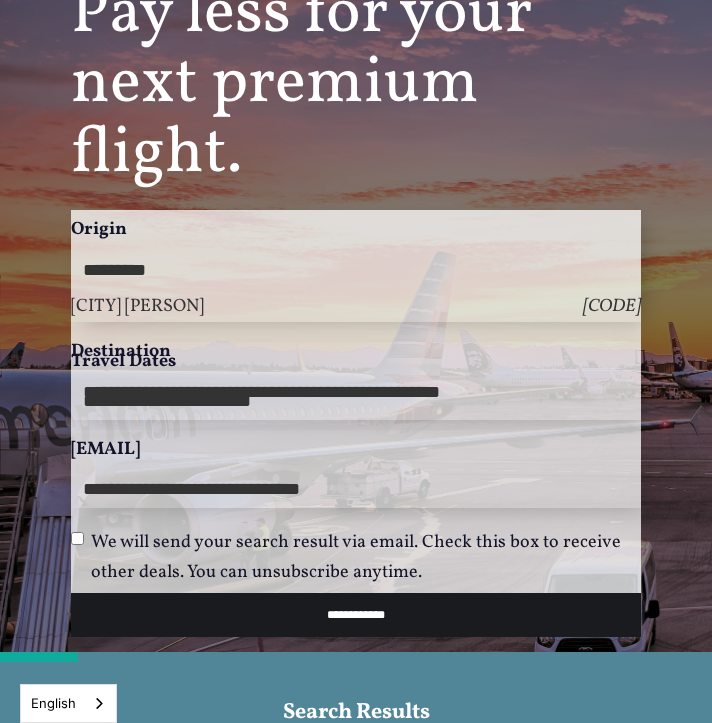type on "**********" 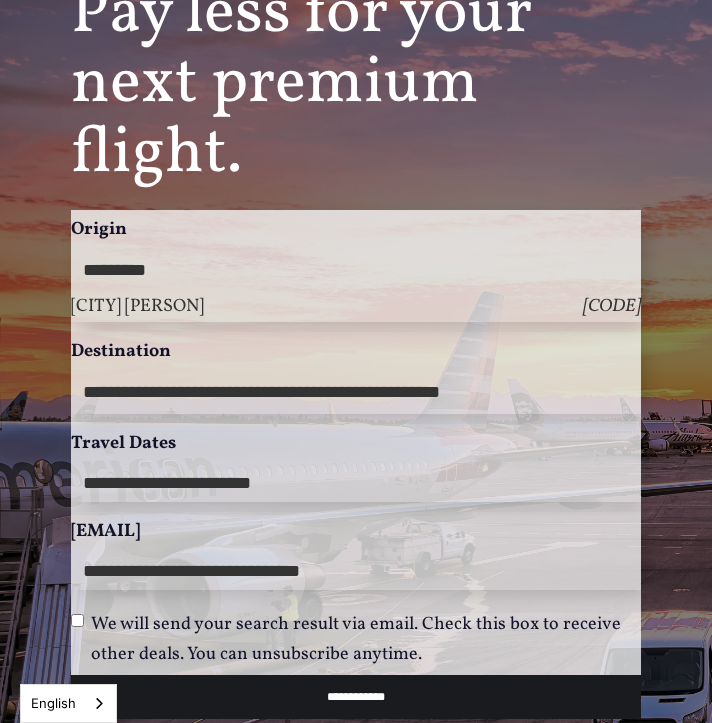 click on "[CITY] [PERSON]" at bounding box center (137, 307) 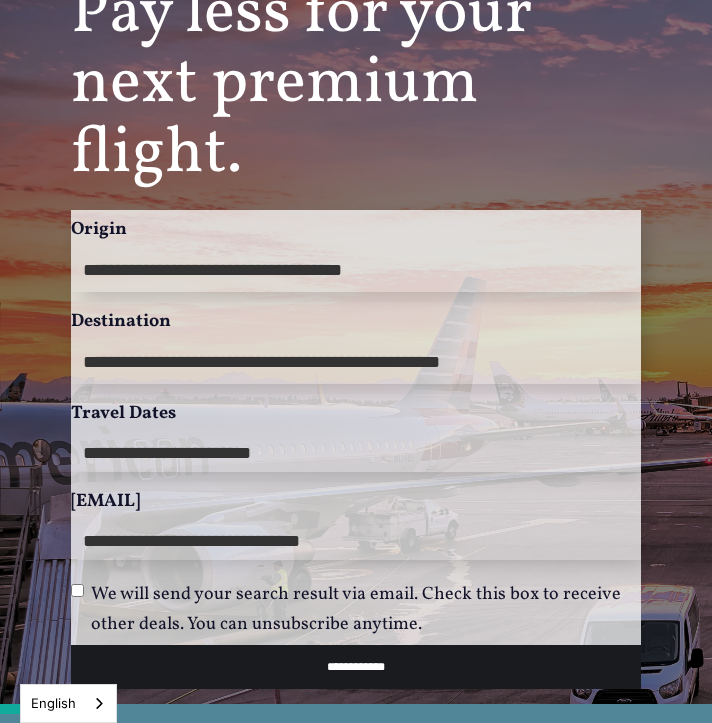 click on "**********" at bounding box center [356, 363] 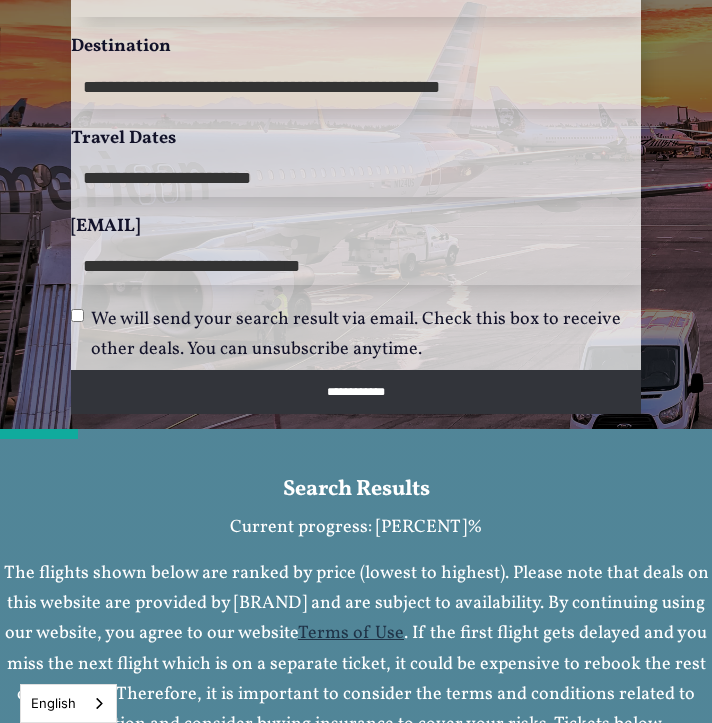 click on "**********" at bounding box center [356, 392] 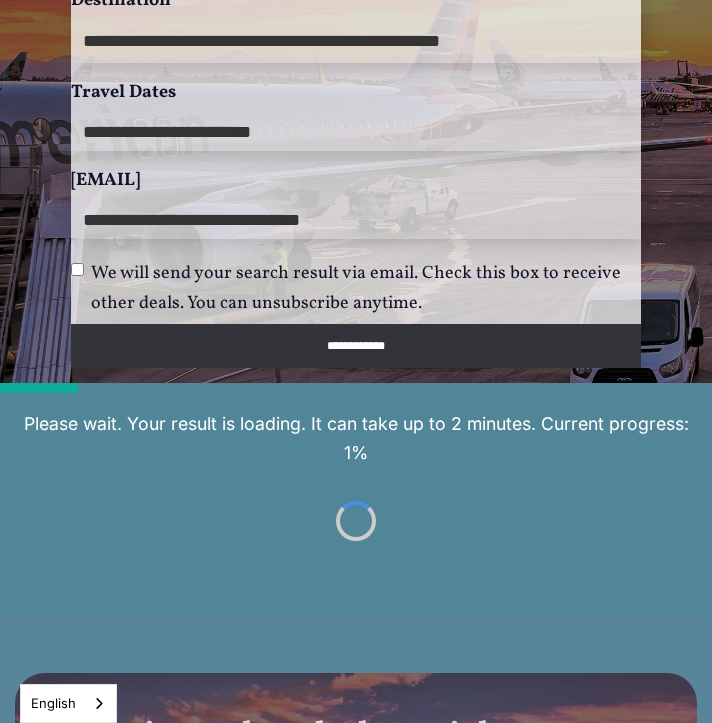 scroll, scrollTop: 478, scrollLeft: 0, axis: vertical 